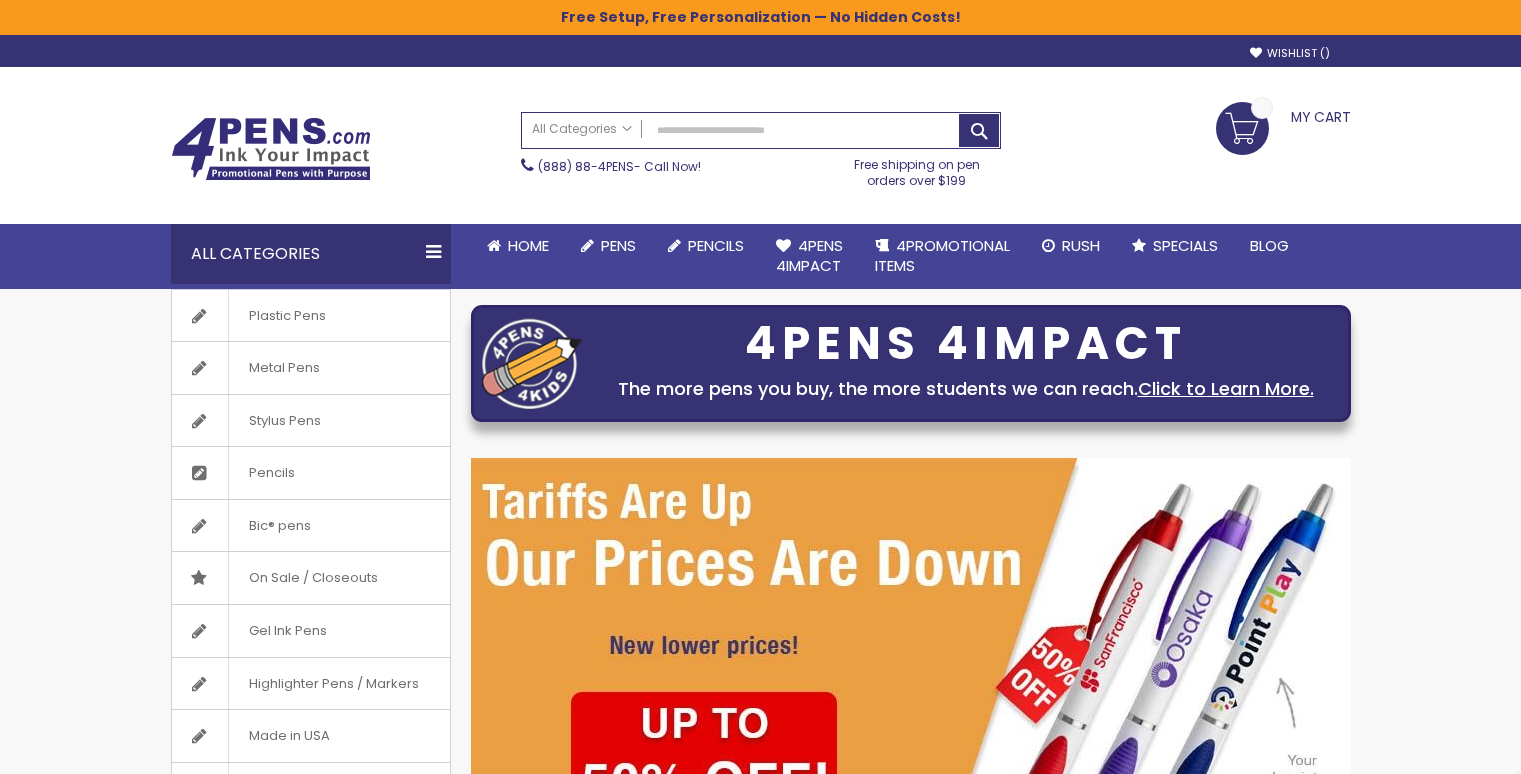 scroll, scrollTop: 0, scrollLeft: 0, axis: both 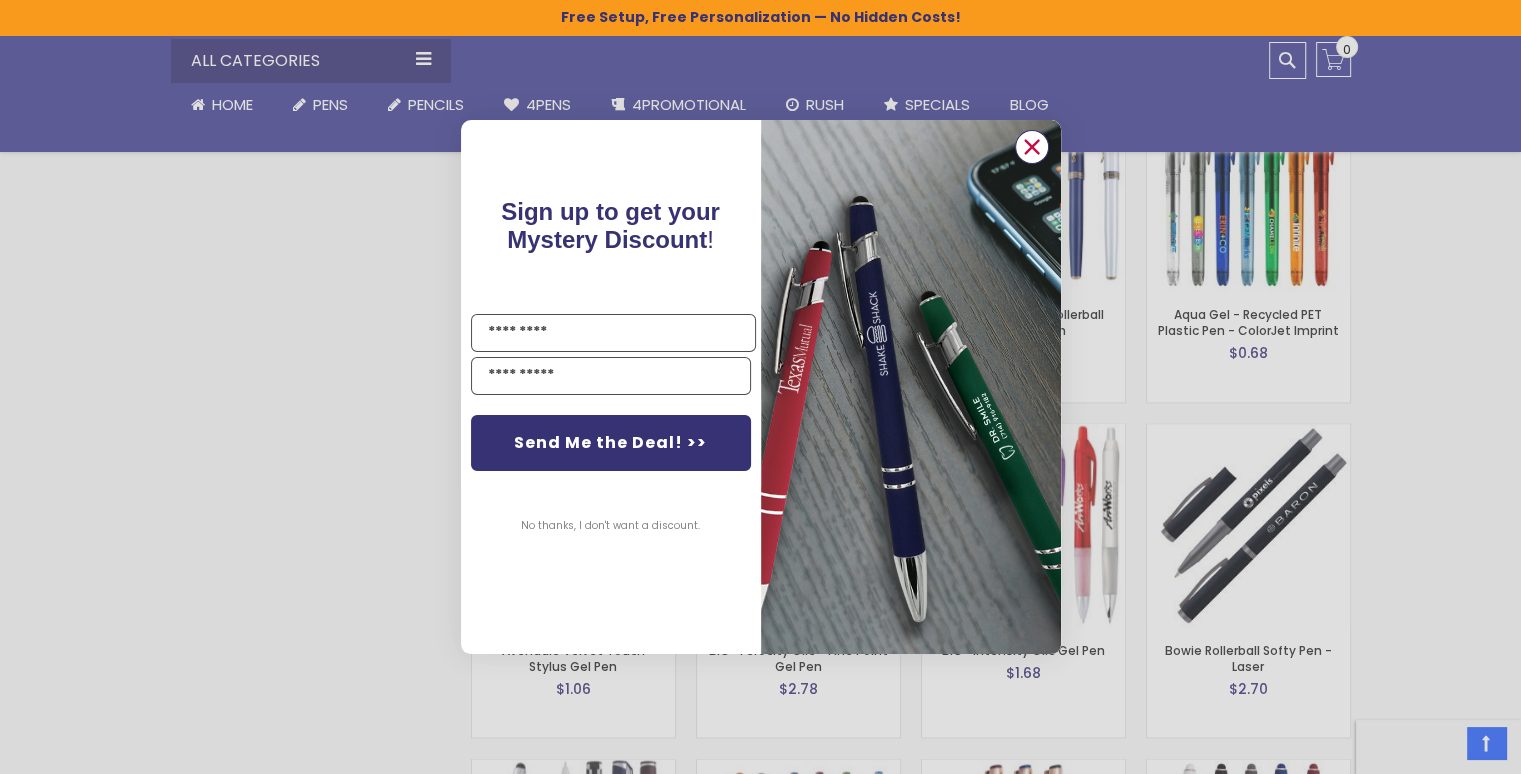 click 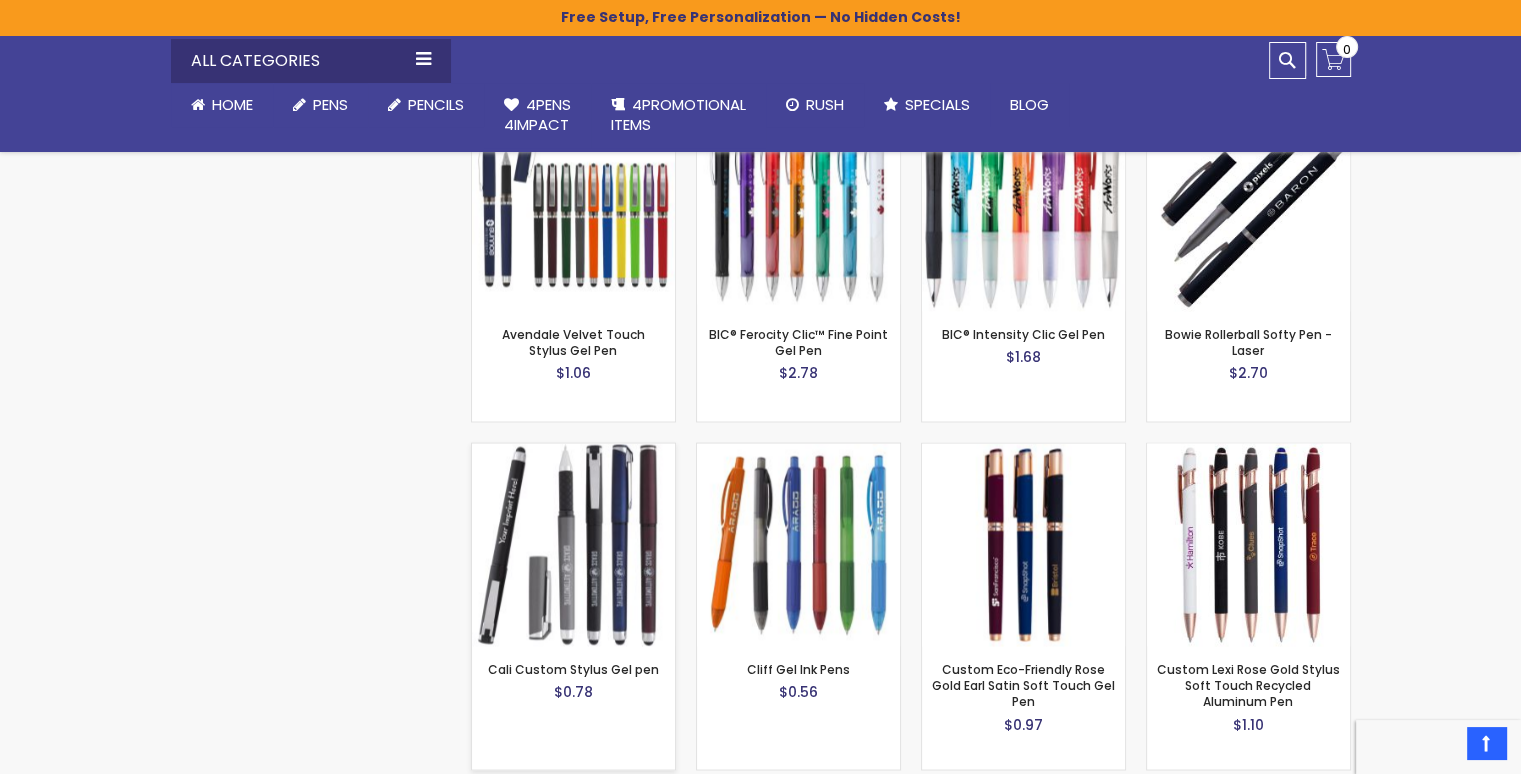 scroll, scrollTop: 3536, scrollLeft: 0, axis: vertical 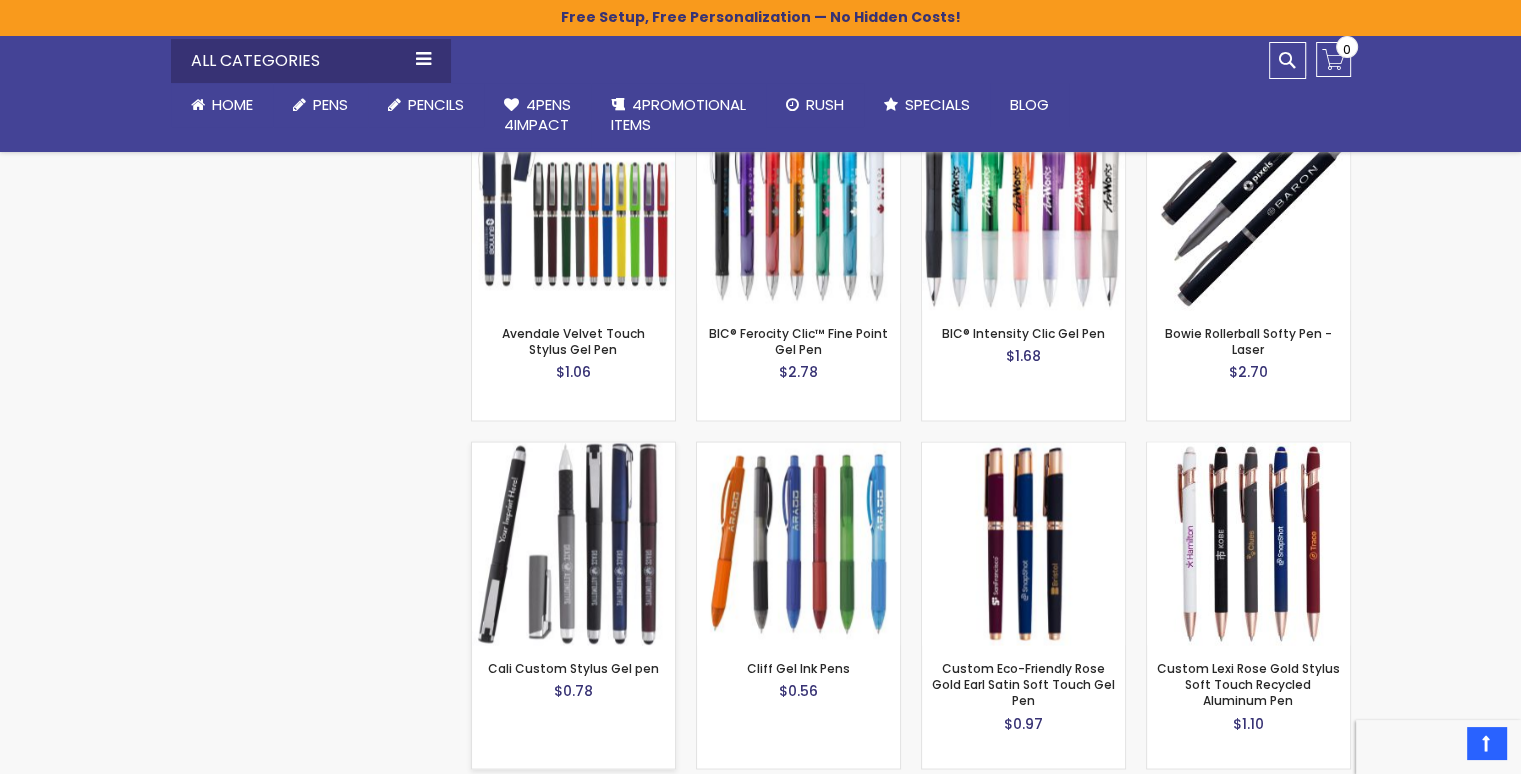 click at bounding box center [573, 543] 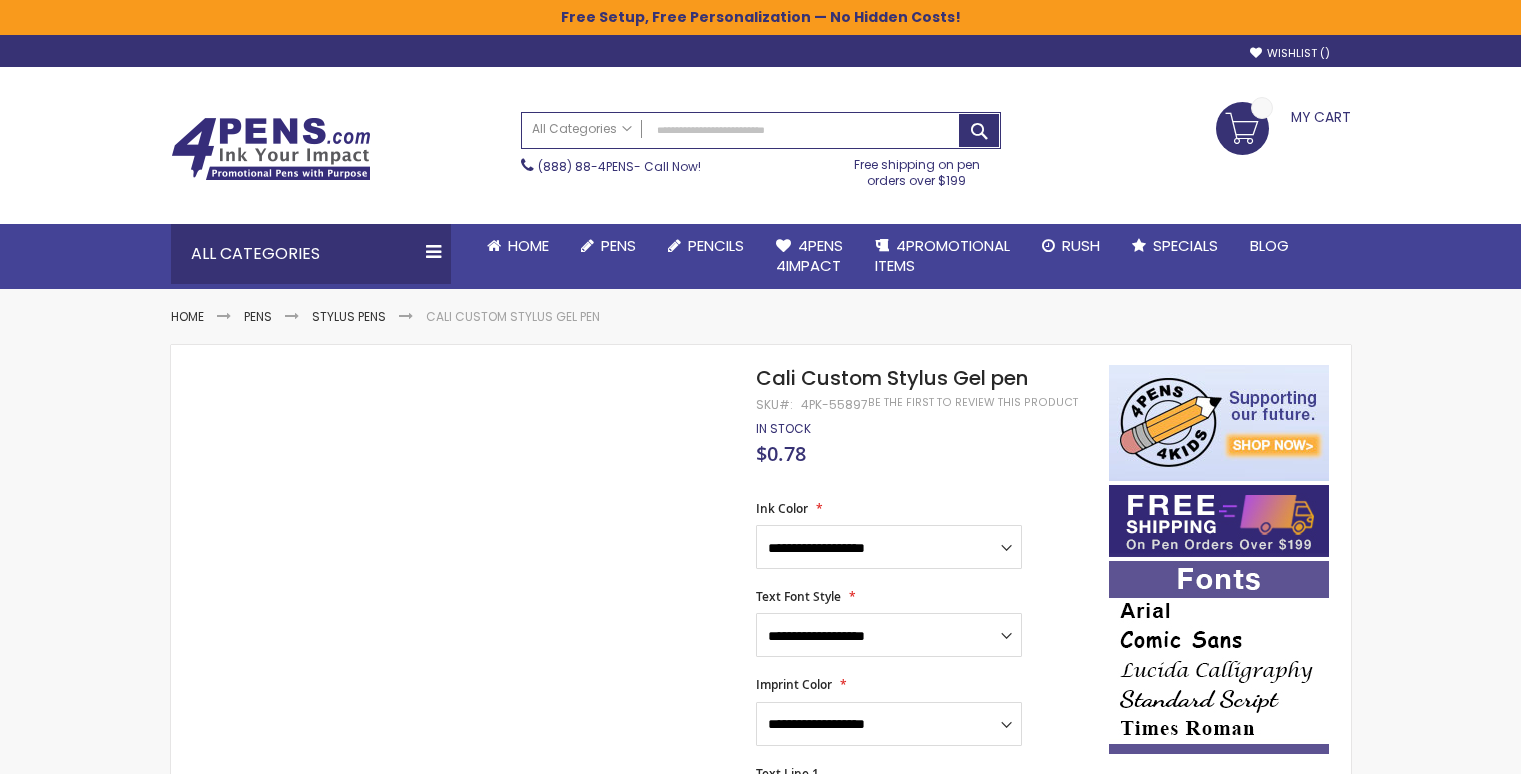 scroll, scrollTop: 0, scrollLeft: 0, axis: both 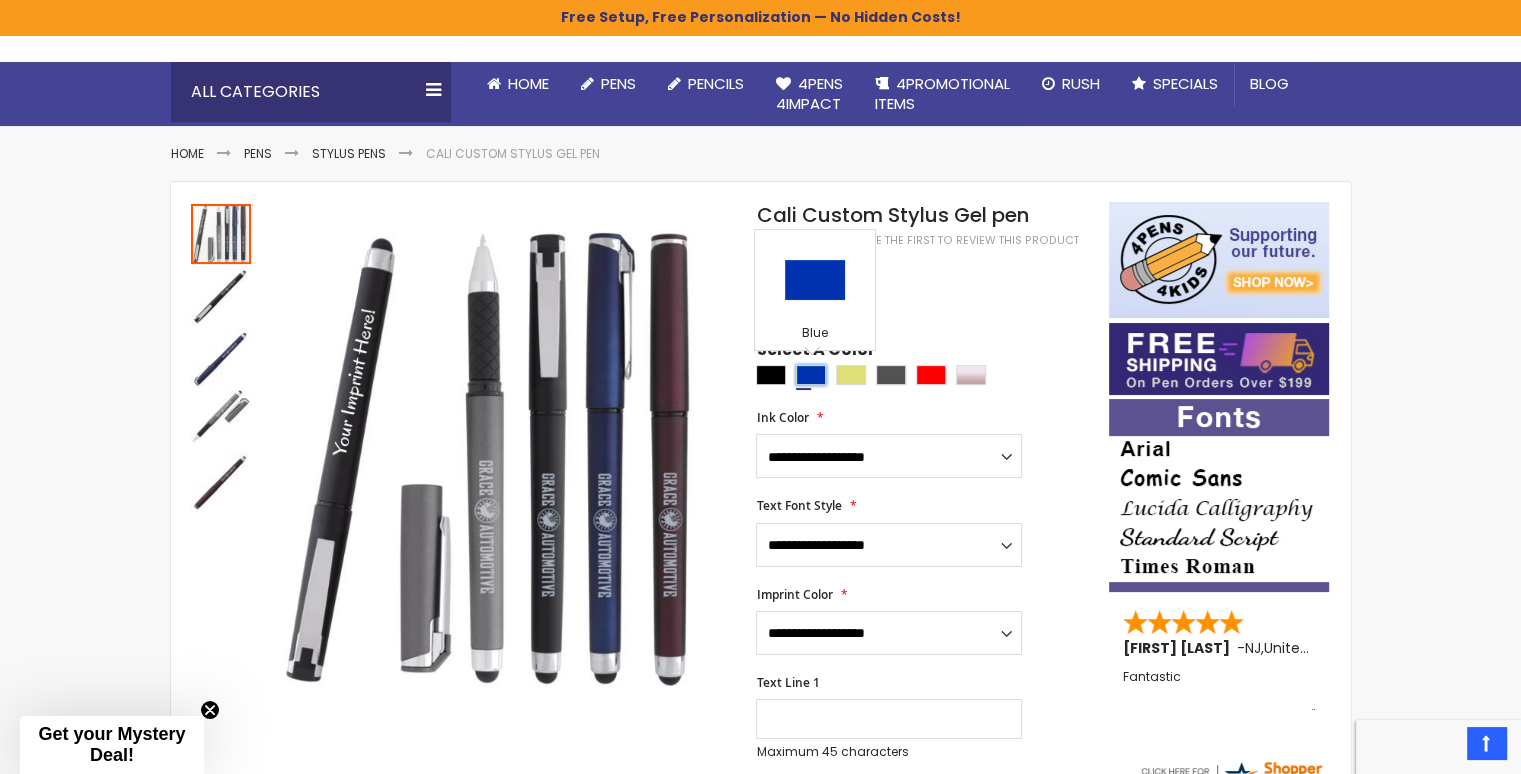 click at bounding box center (811, 375) 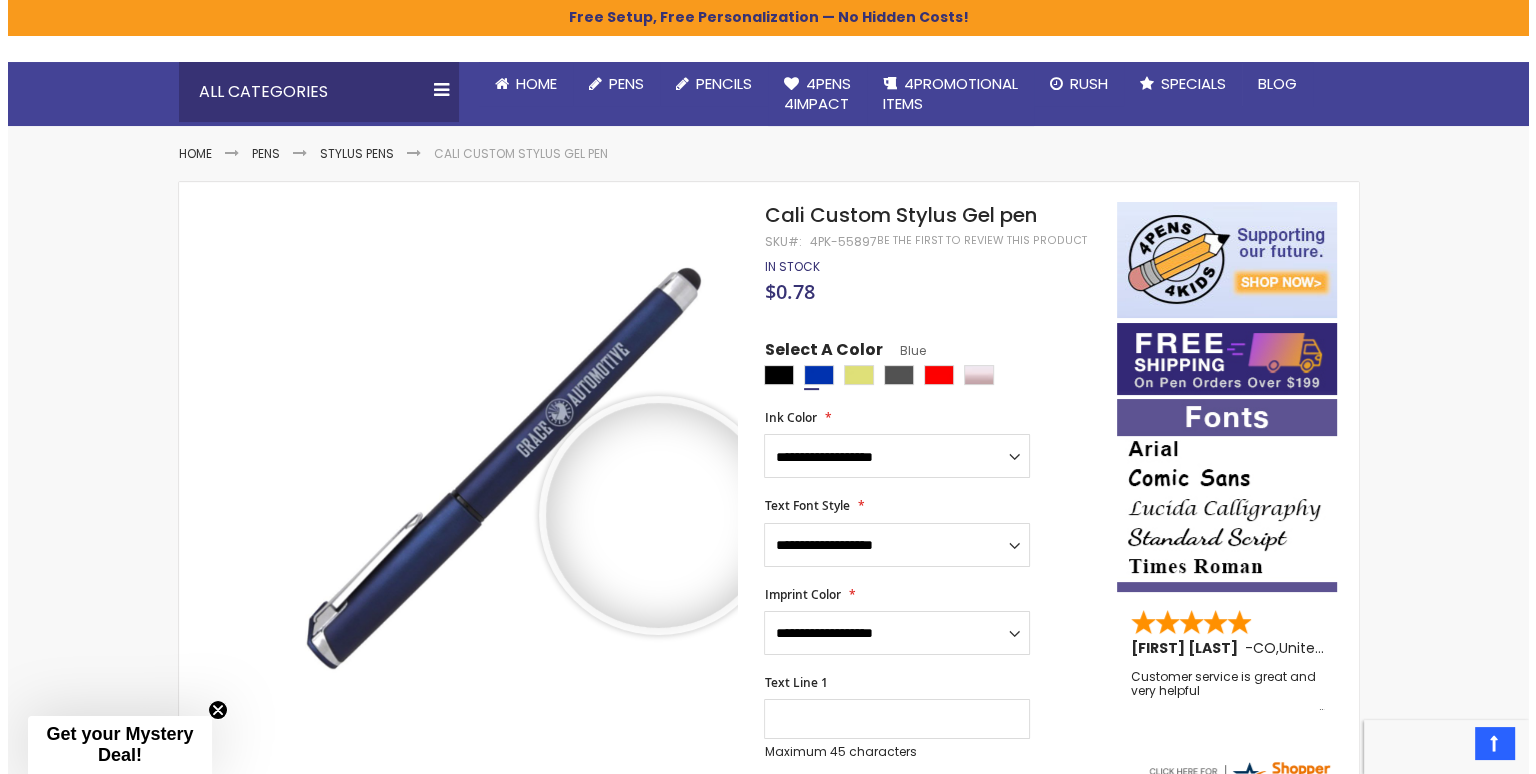 scroll, scrollTop: 0, scrollLeft: 0, axis: both 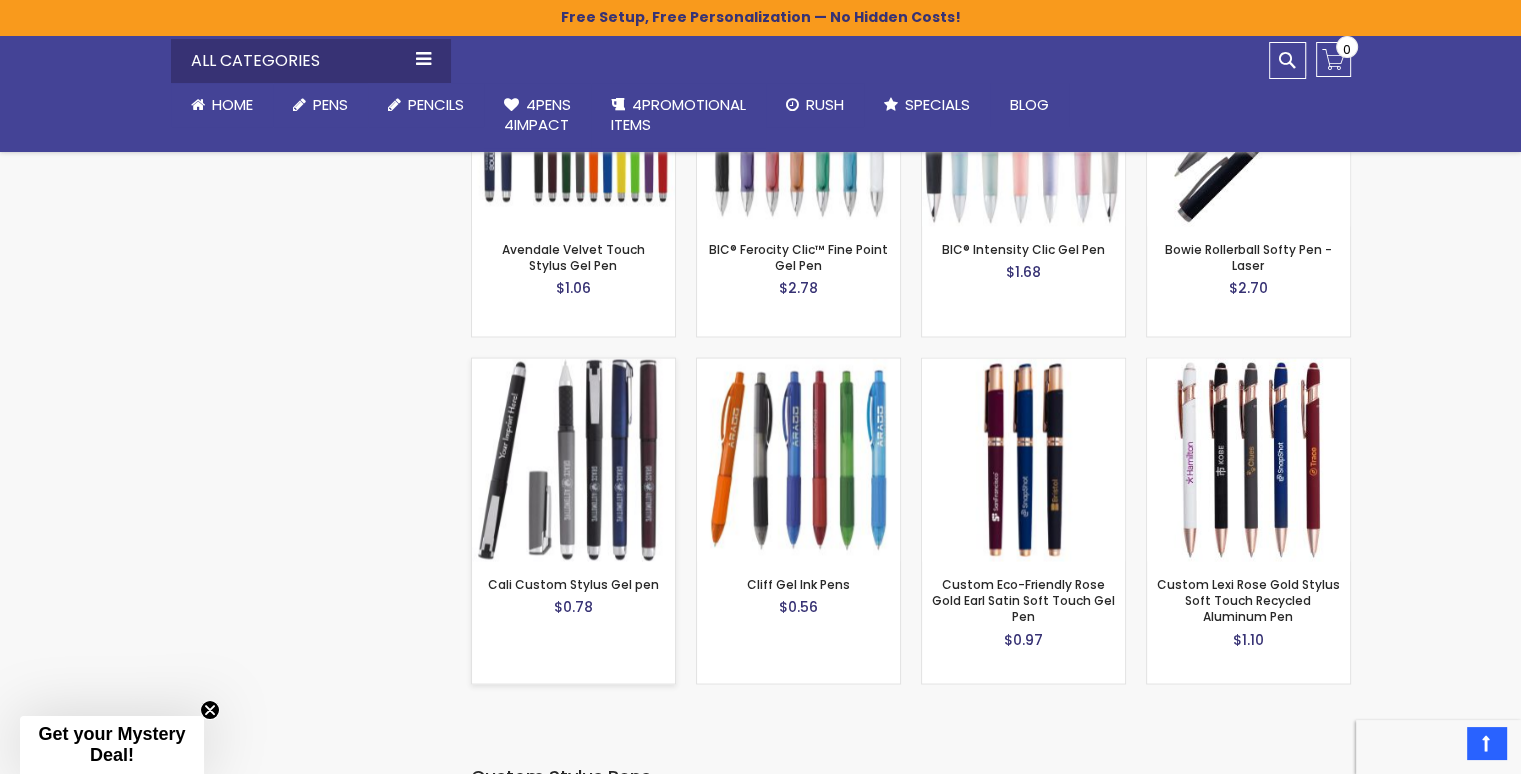 click at bounding box center [573, 459] 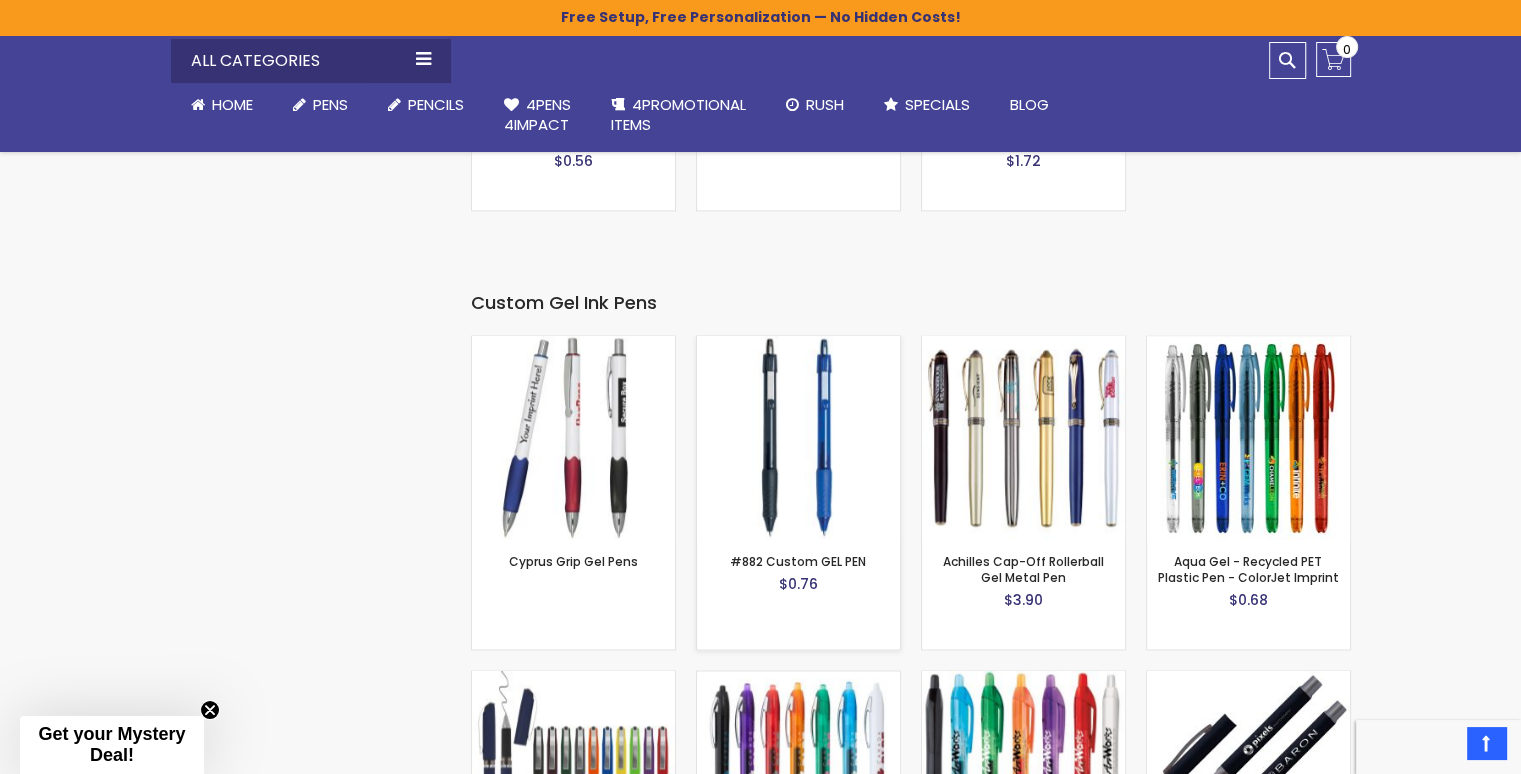 scroll, scrollTop: 3412, scrollLeft: 0, axis: vertical 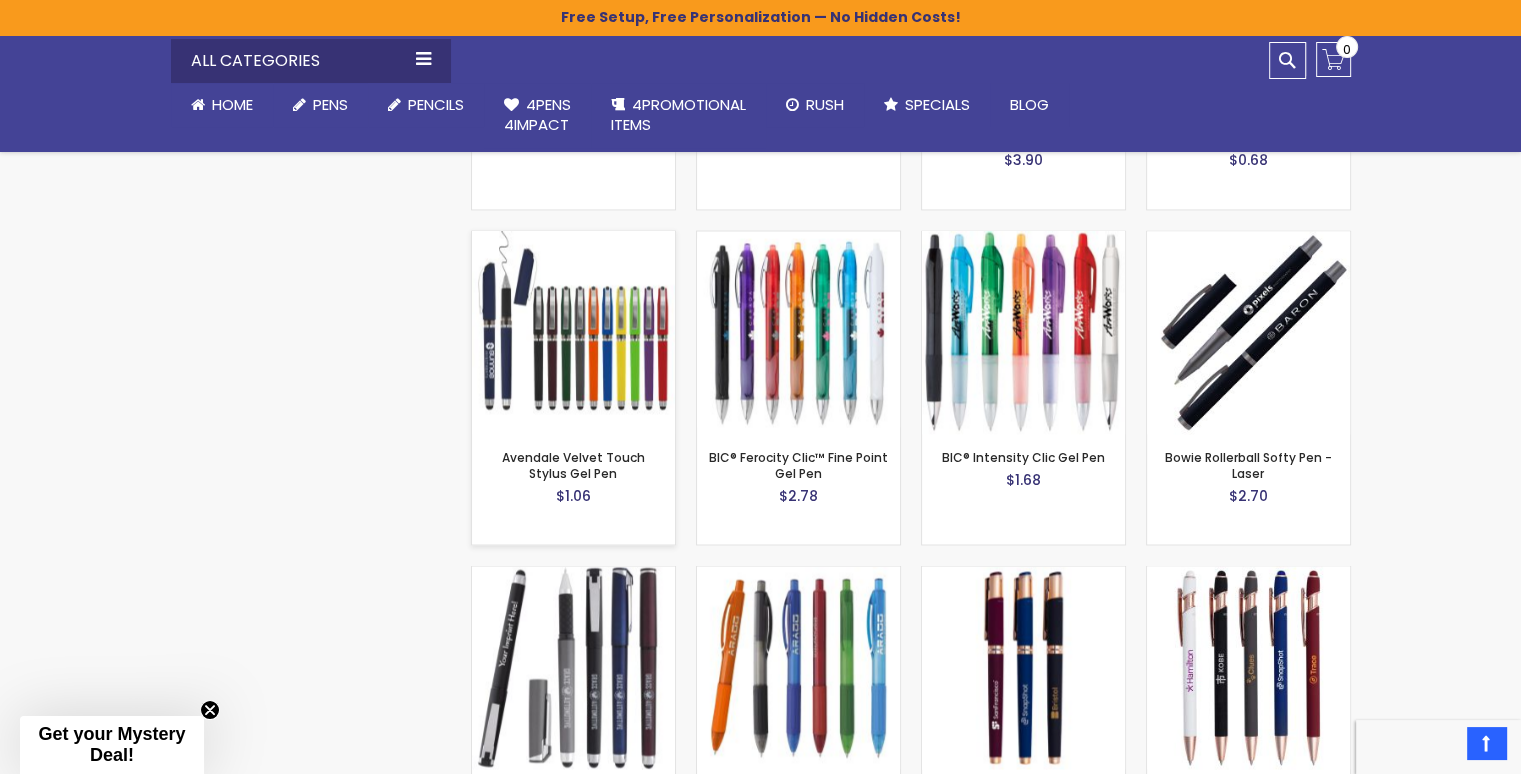 click at bounding box center (573, 332) 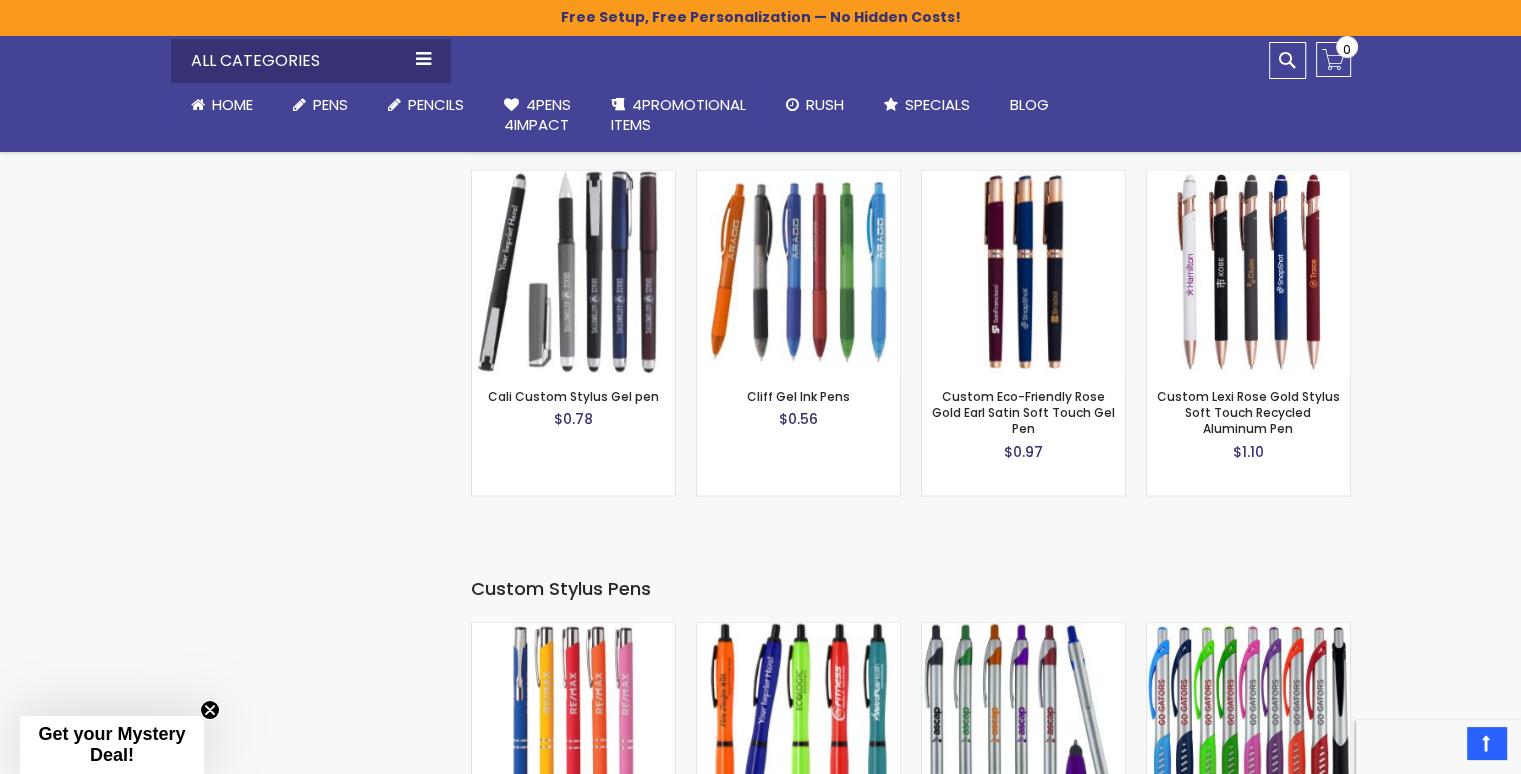 scroll, scrollTop: 3816, scrollLeft: 0, axis: vertical 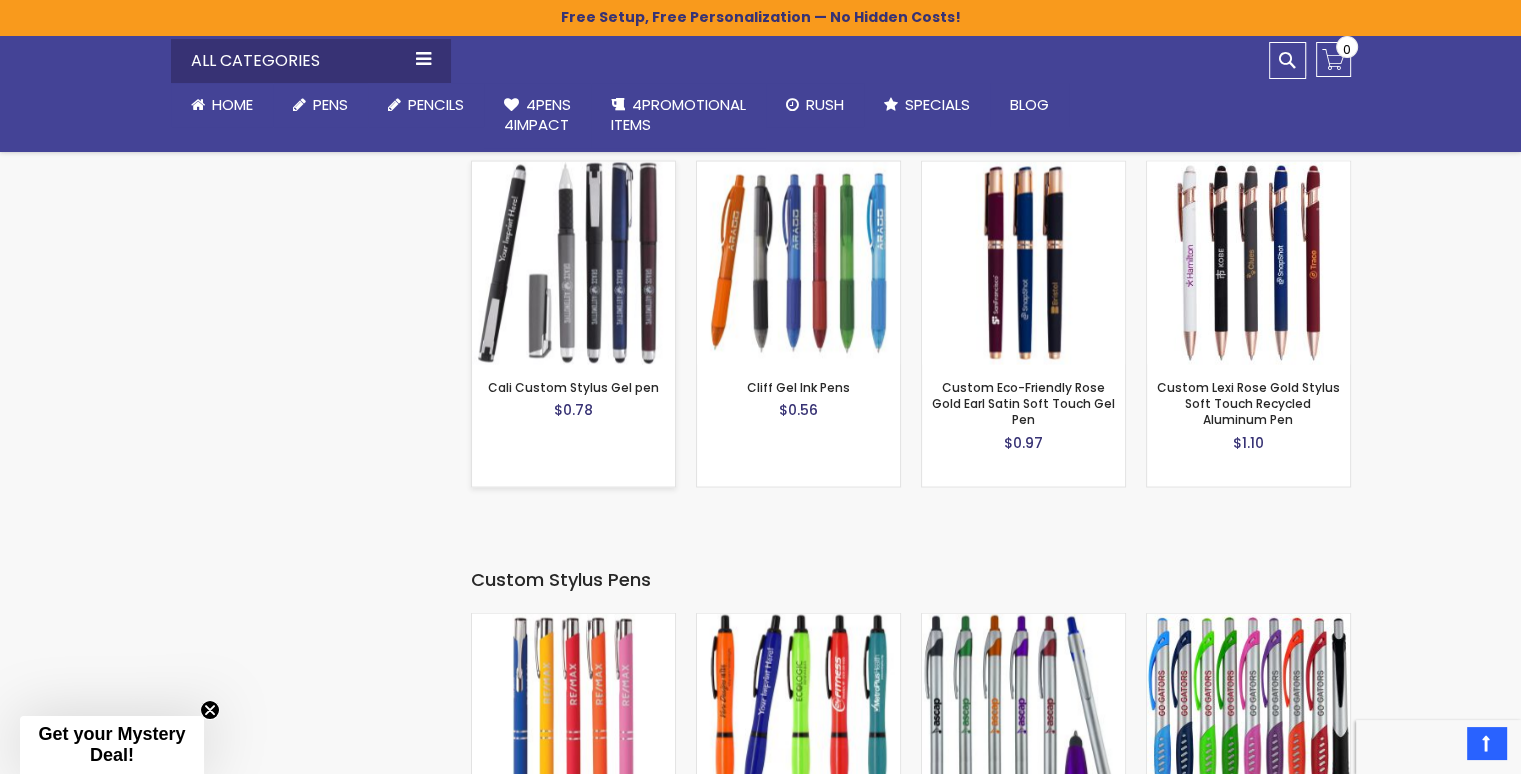 click at bounding box center [573, 263] 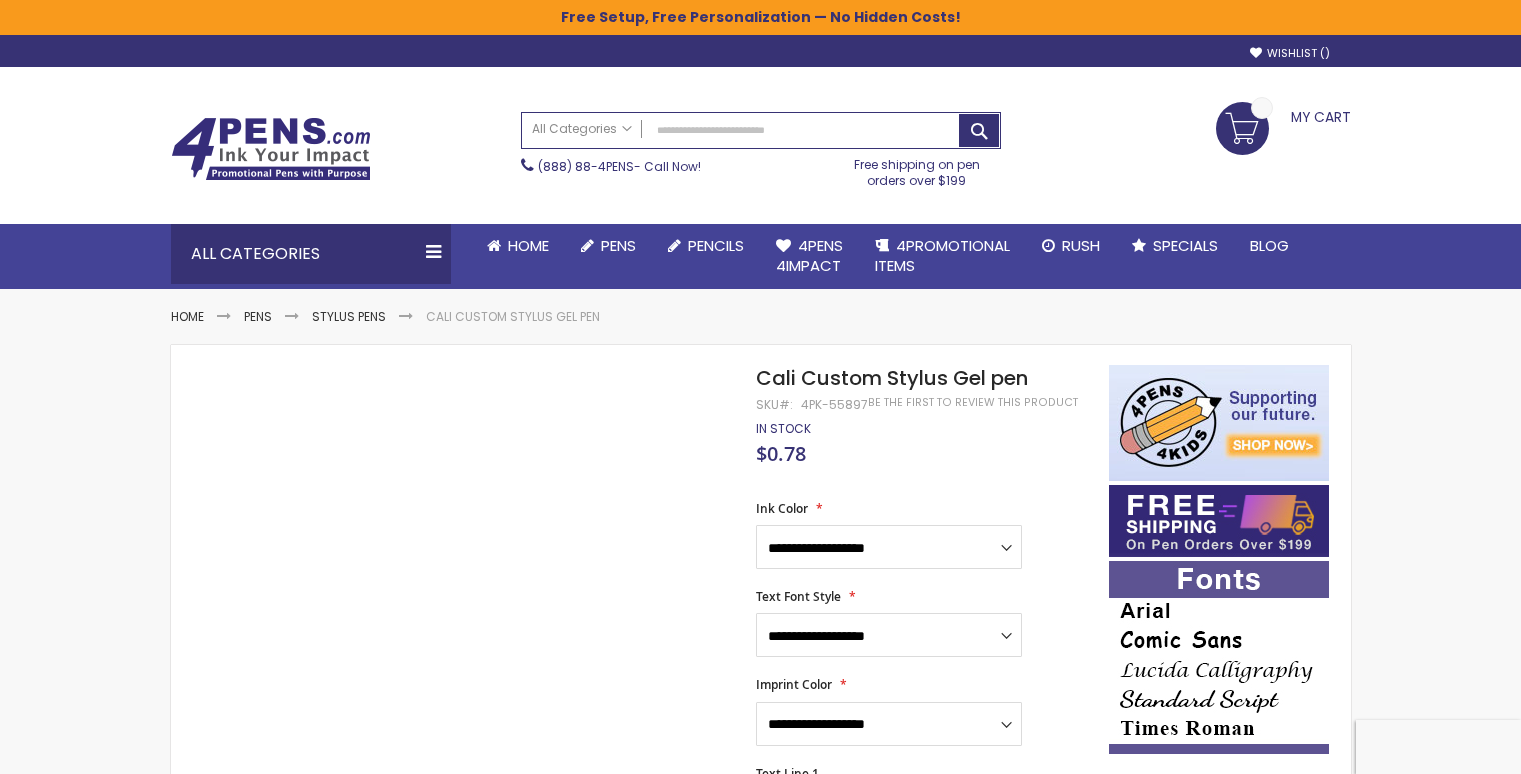 scroll, scrollTop: 0, scrollLeft: 0, axis: both 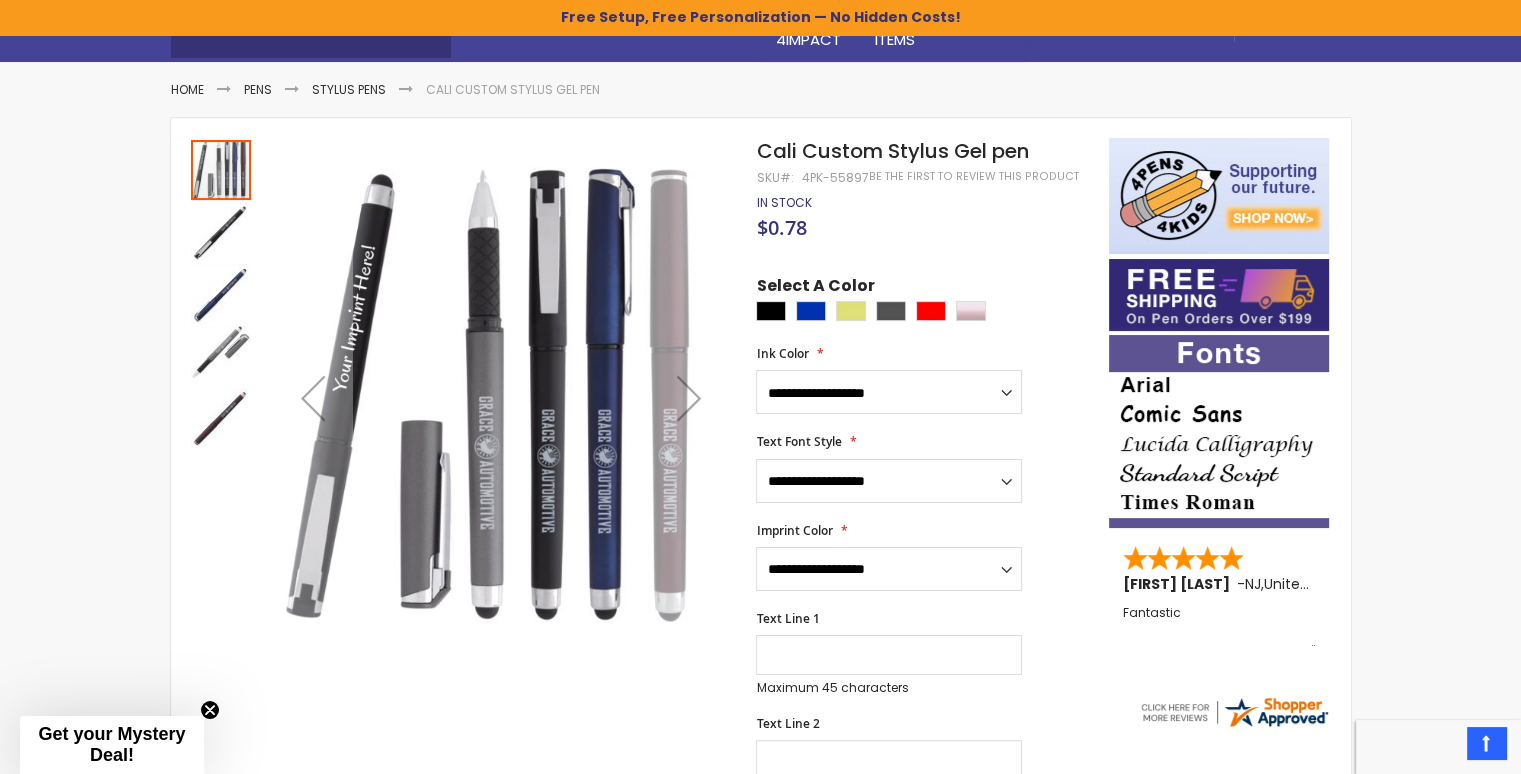click at bounding box center [689, 398] 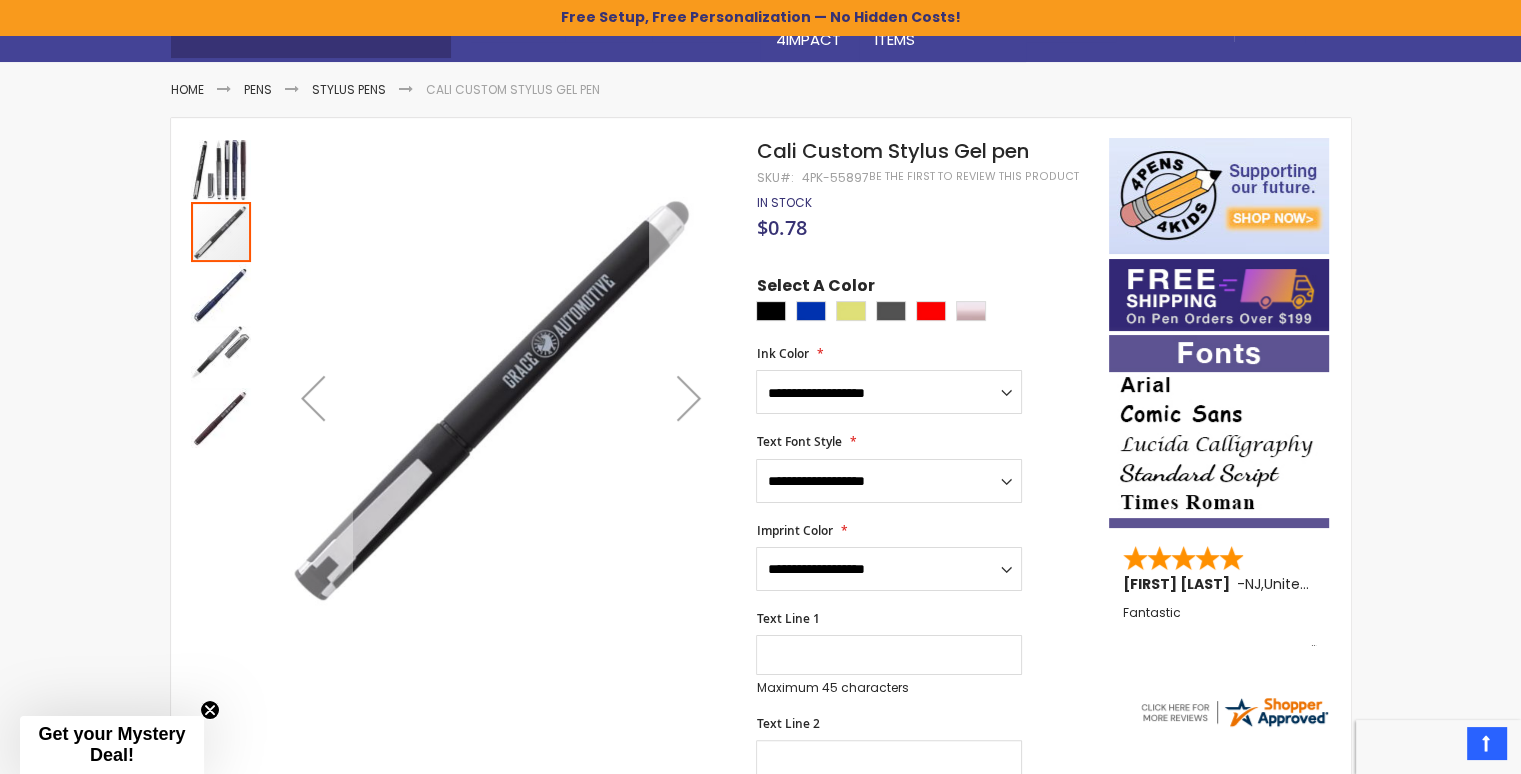 click at bounding box center (689, 398) 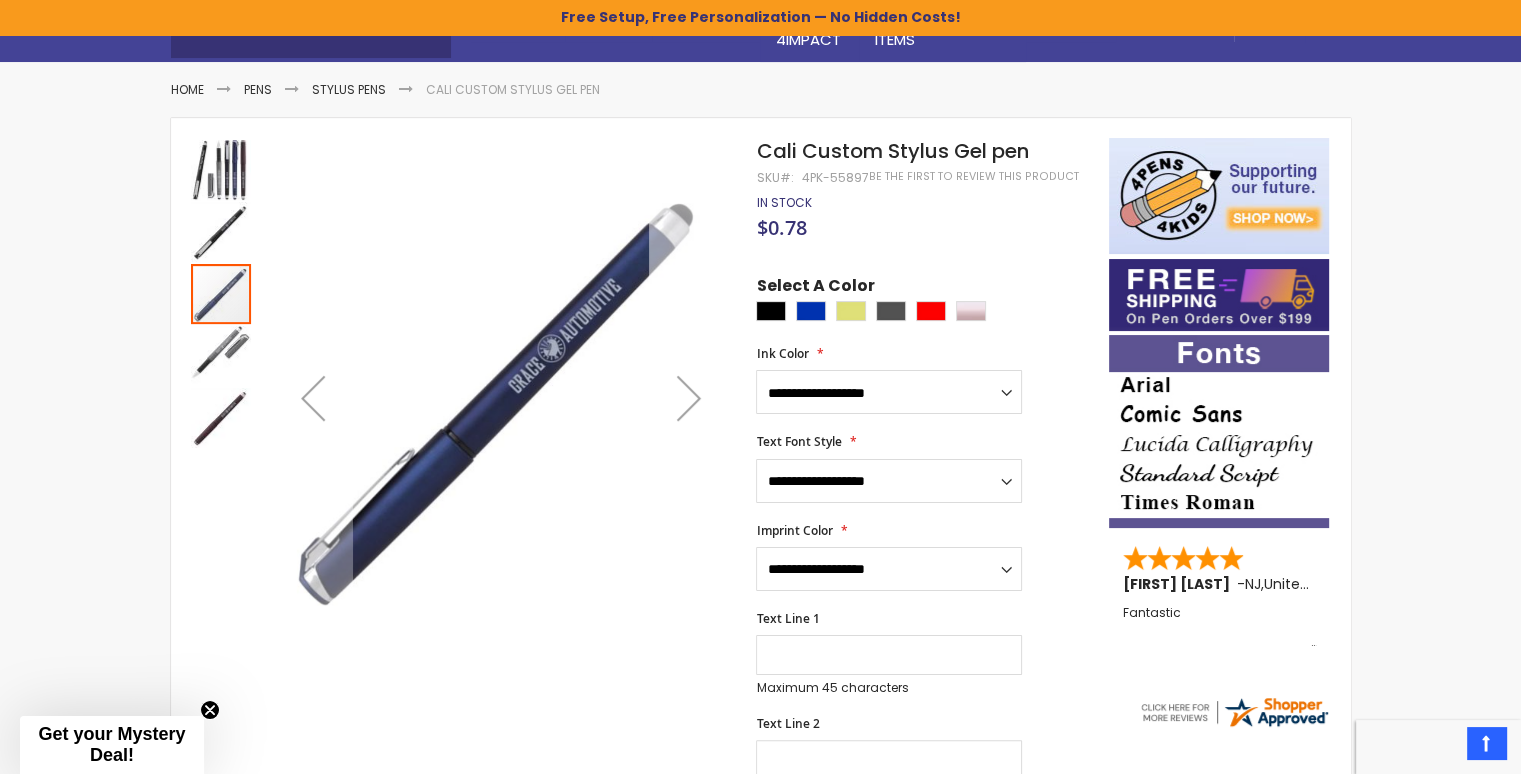 click at bounding box center (689, 398) 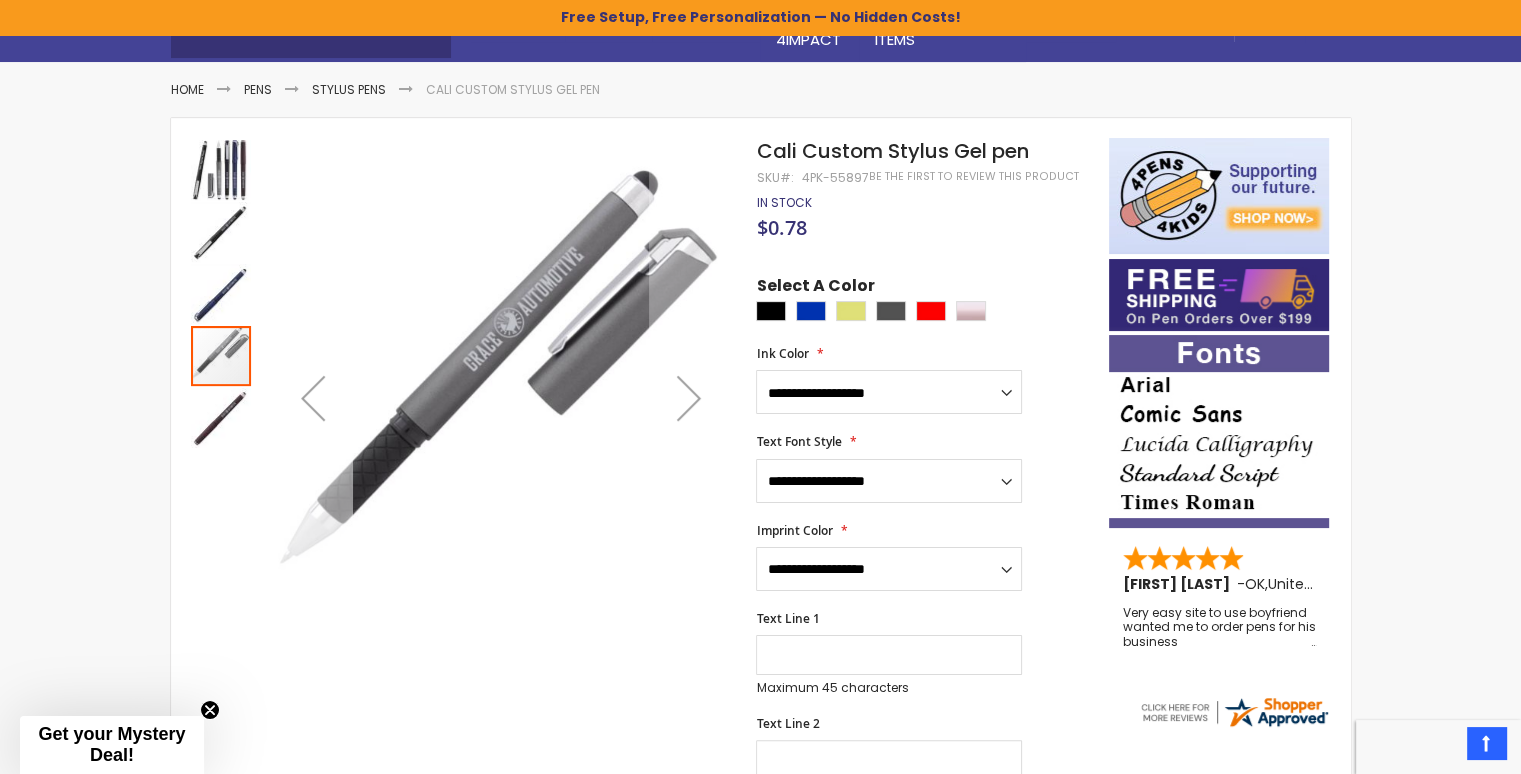 click at bounding box center (313, 398) 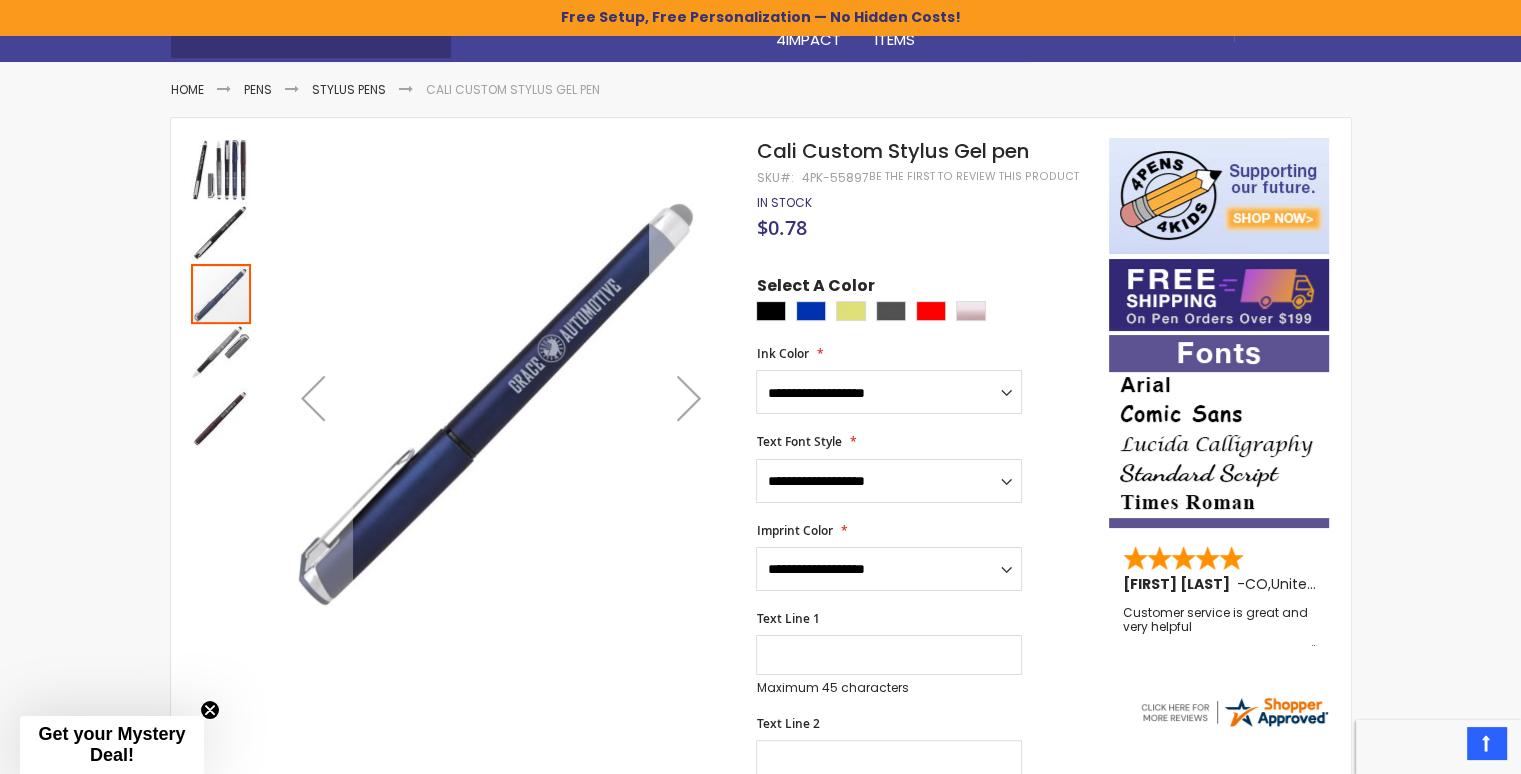 click at bounding box center (689, 398) 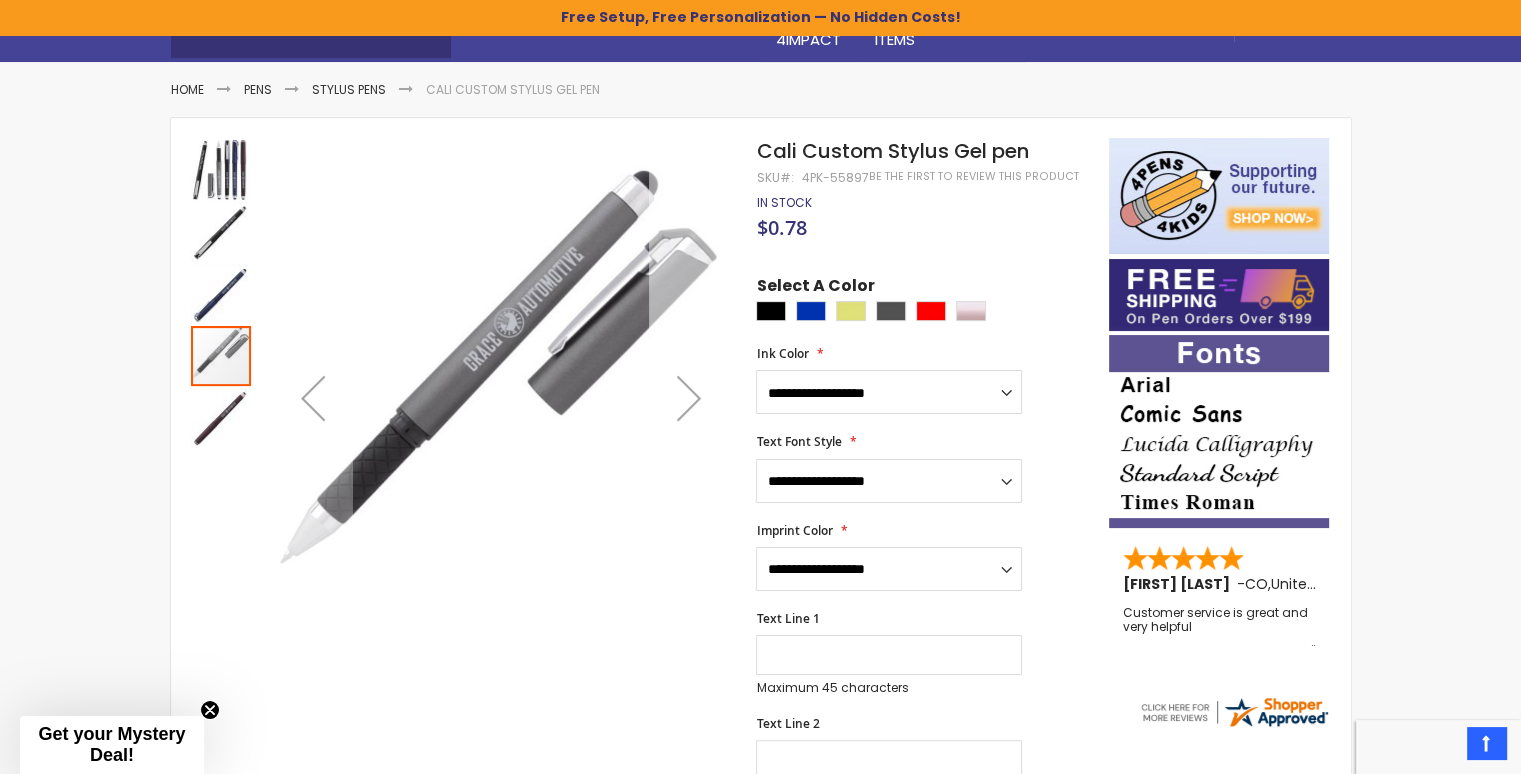 click at bounding box center [689, 398] 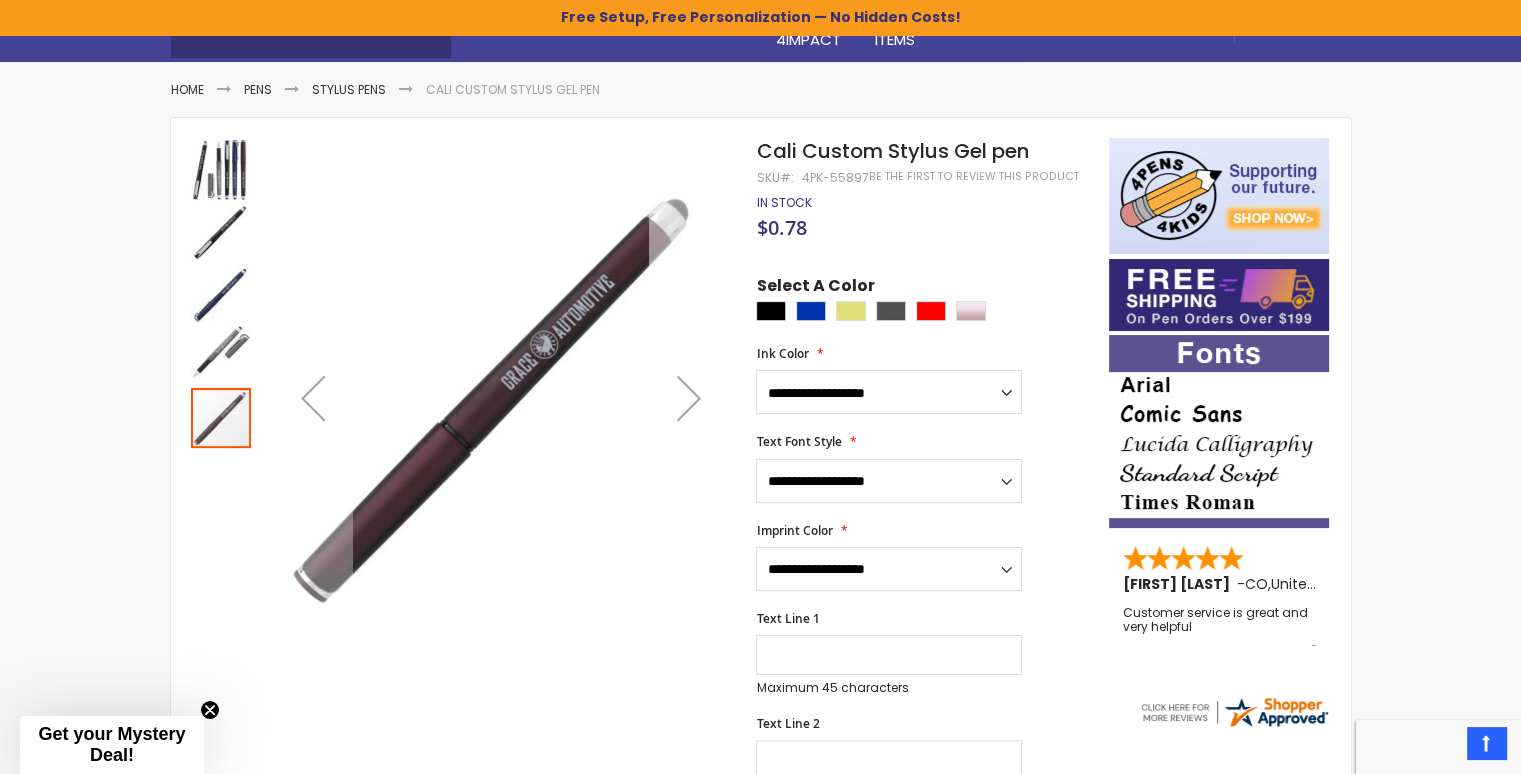 click at bounding box center [689, 398] 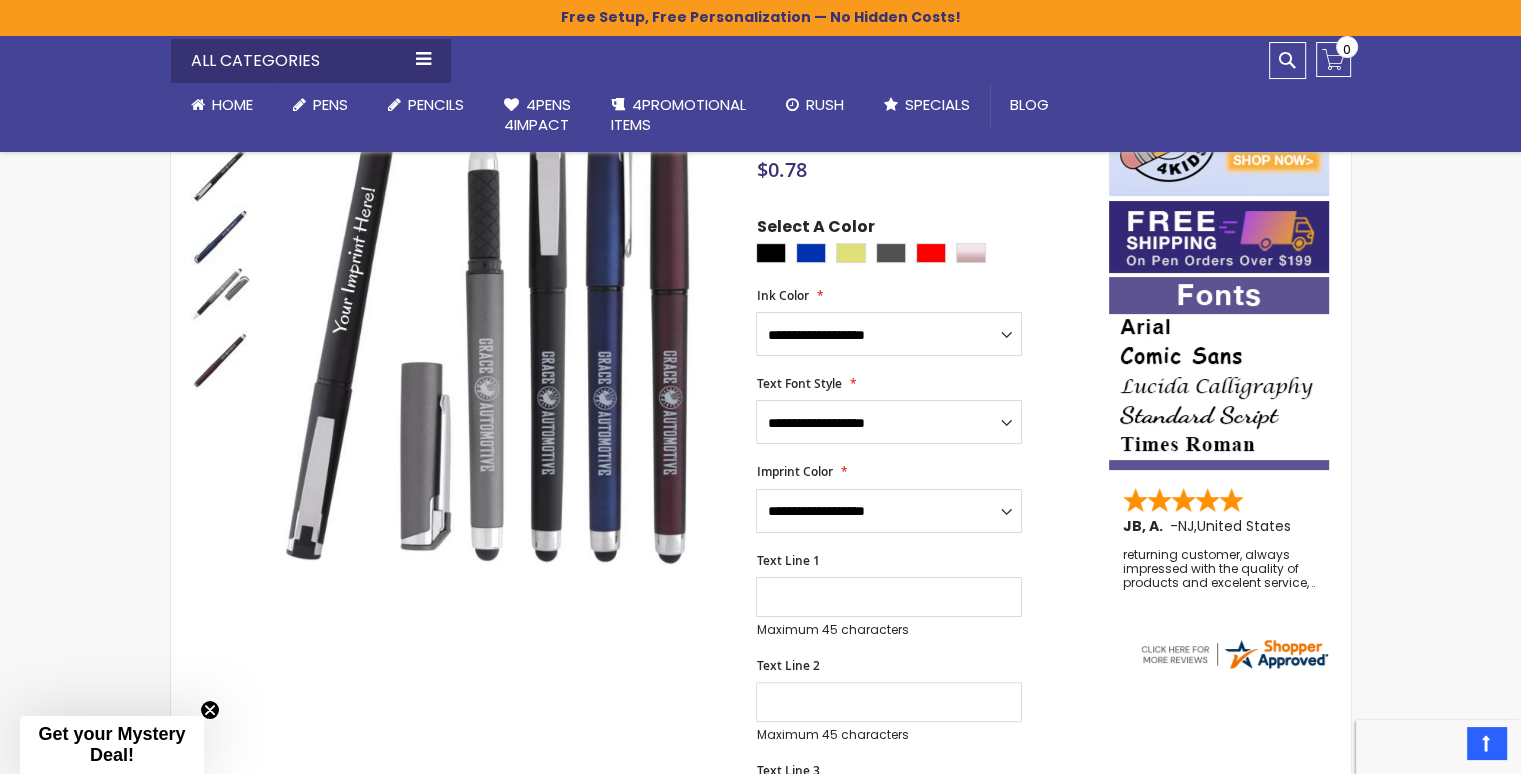scroll, scrollTop: 283, scrollLeft: 0, axis: vertical 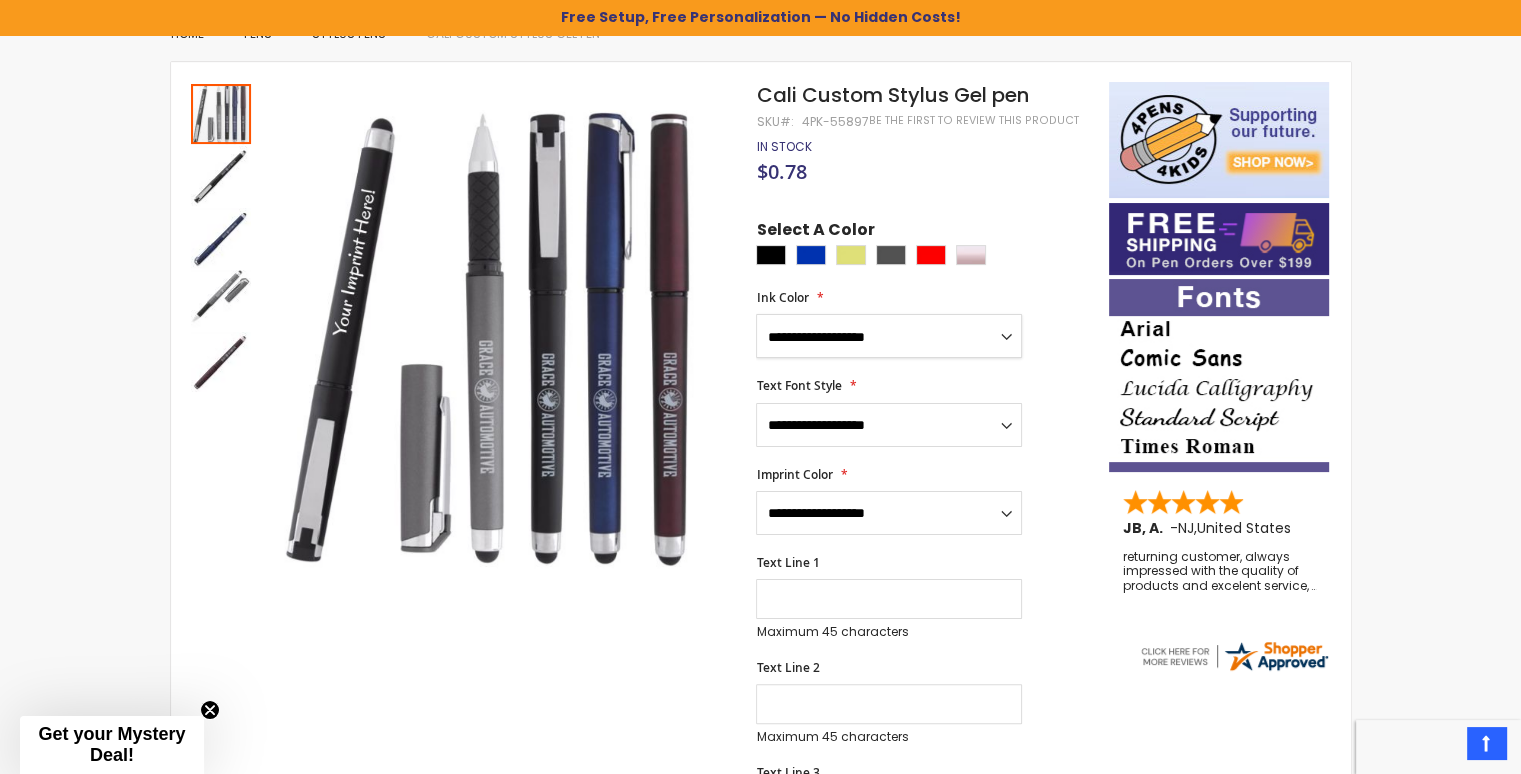 click on "**********" at bounding box center (889, 336) 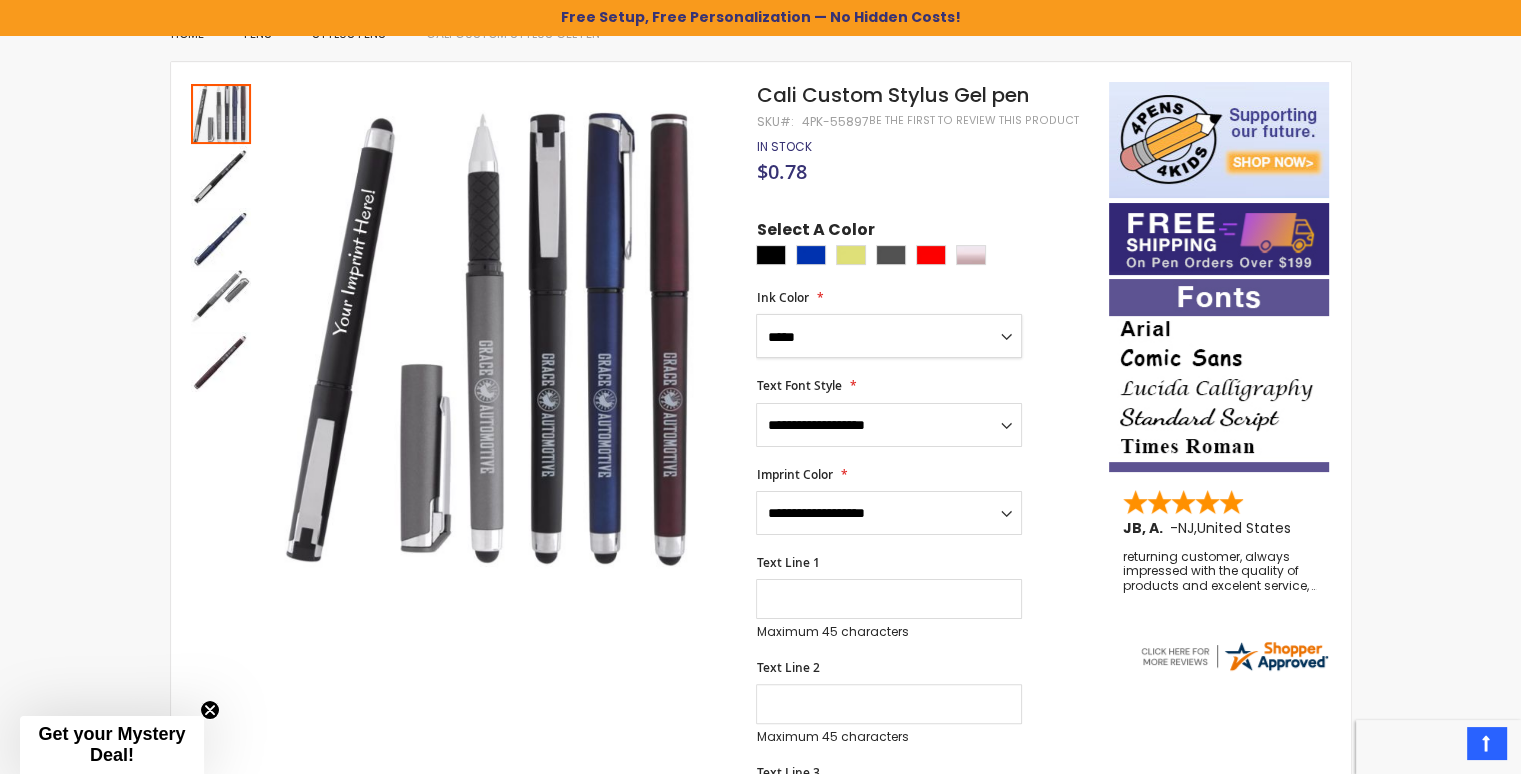 click on "**********" at bounding box center [889, 336] 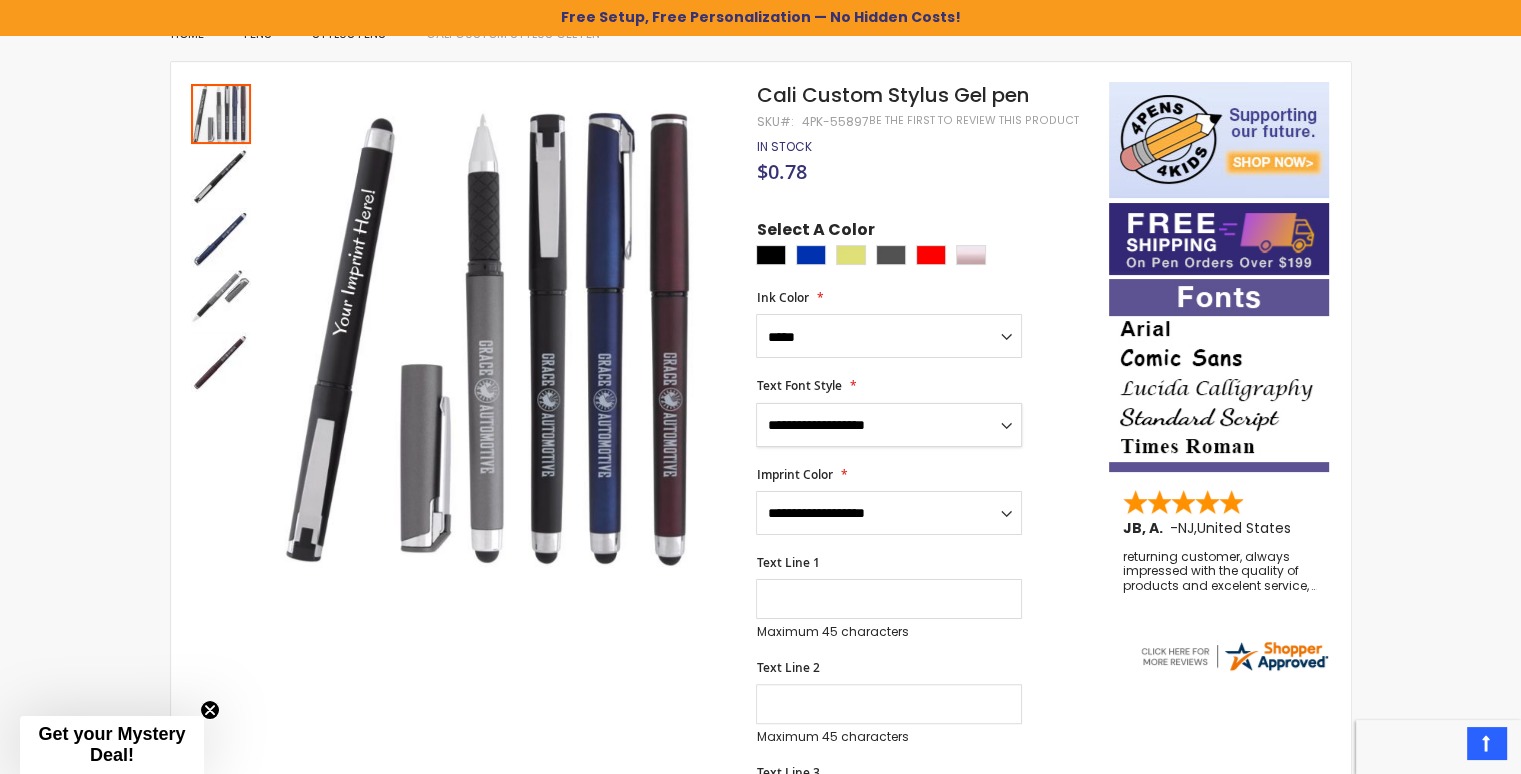 click on "**********" at bounding box center (889, 425) 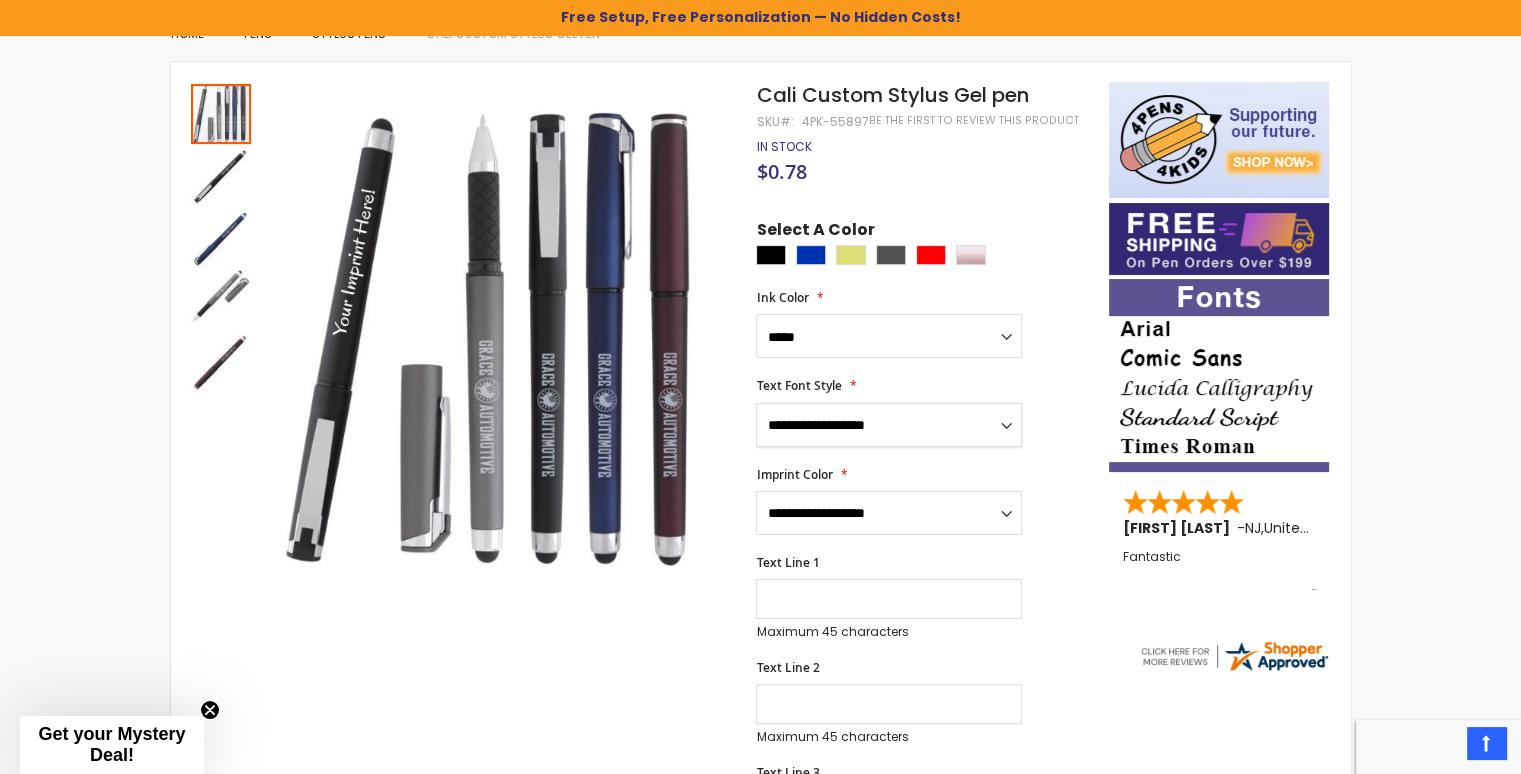 select on "****" 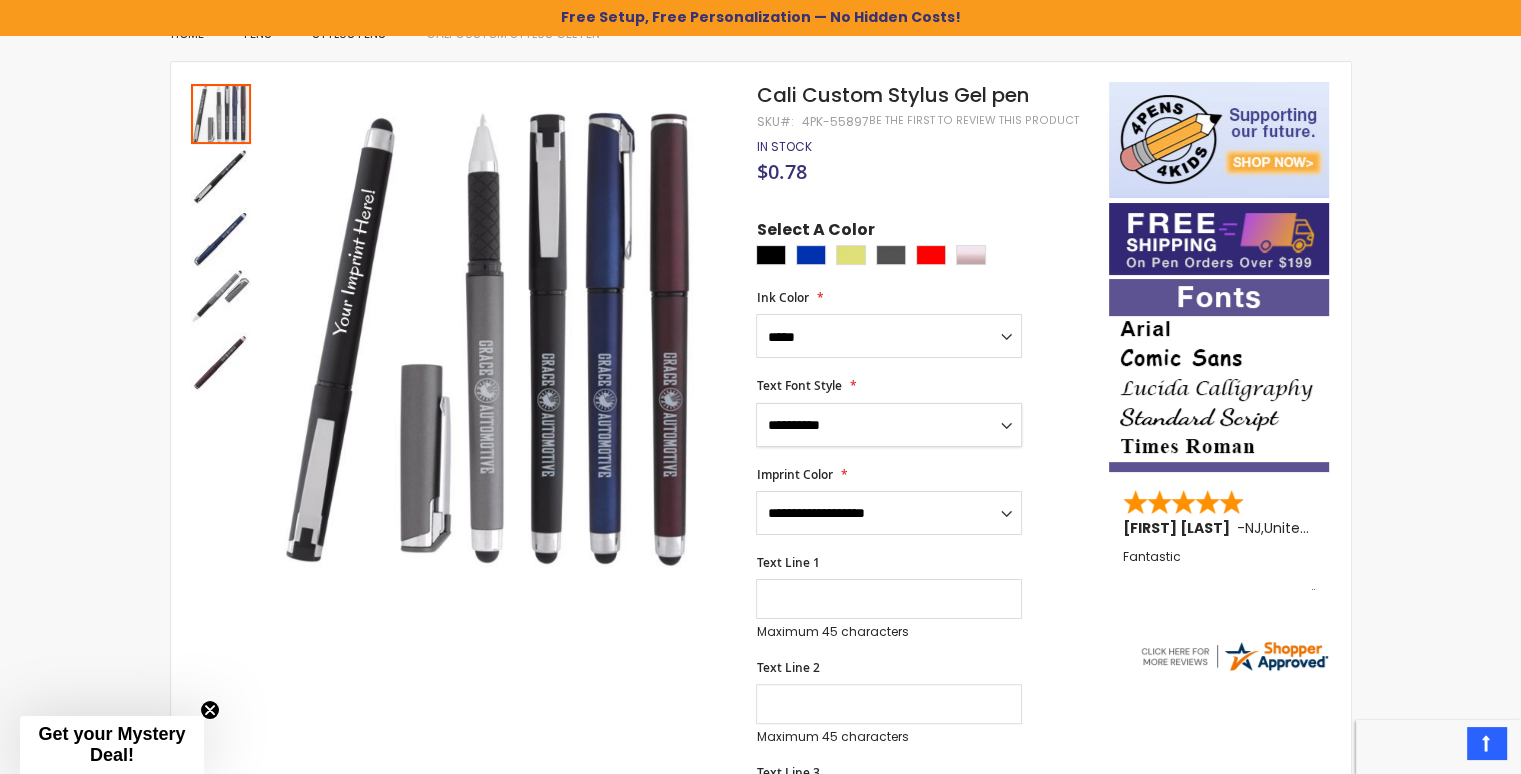 click on "**********" at bounding box center (889, 425) 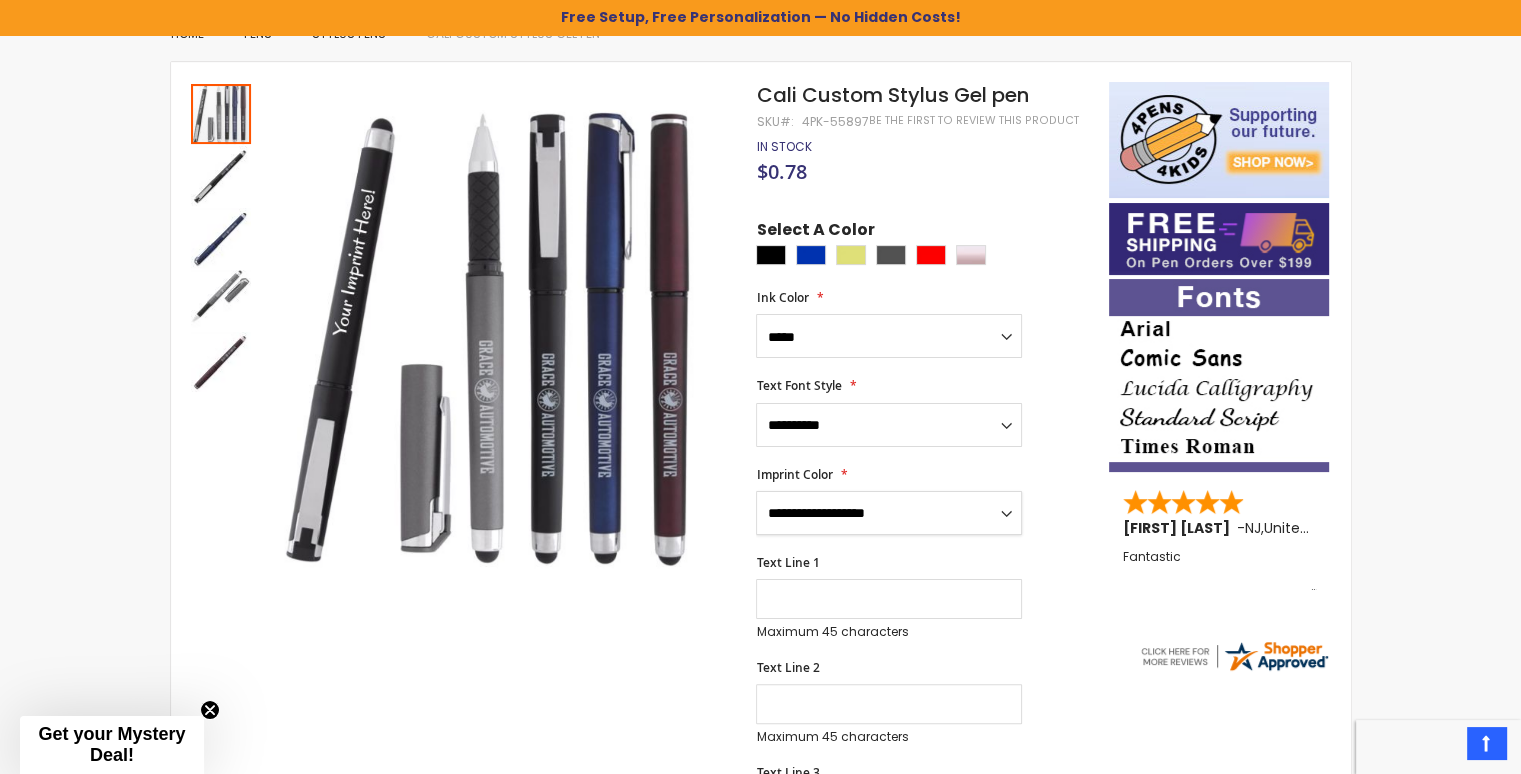 click on "**********" at bounding box center [889, 513] 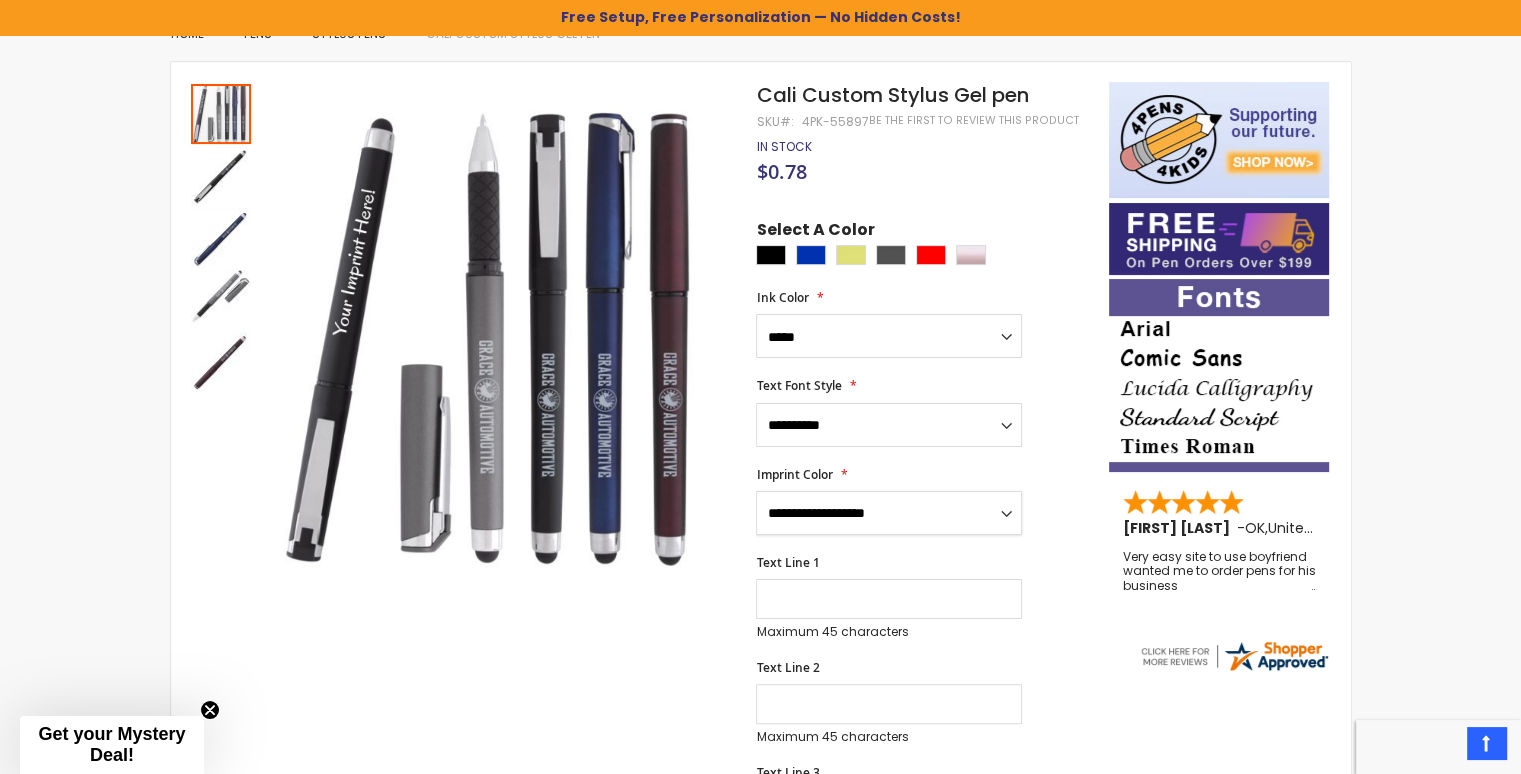 select on "****" 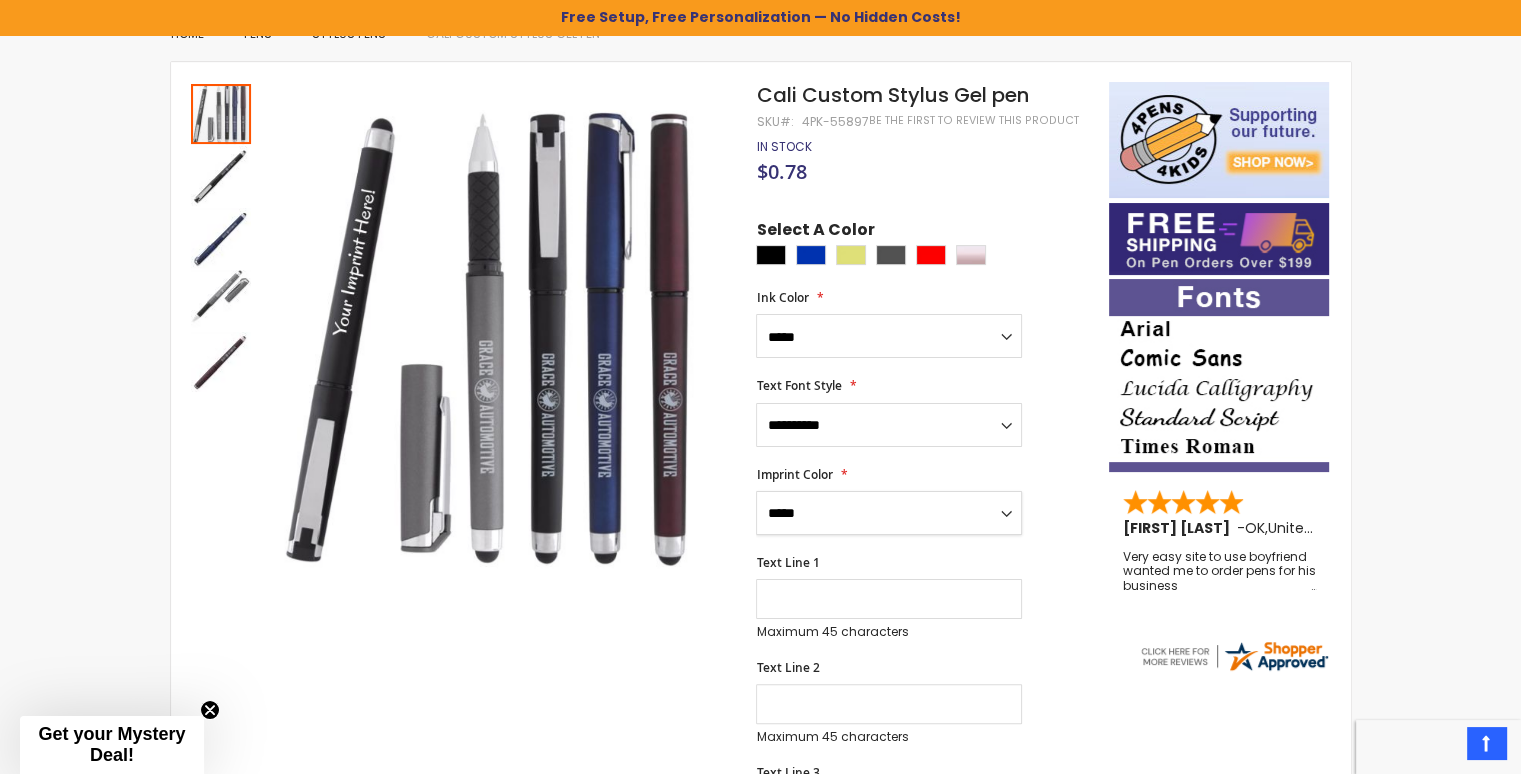 click on "**********" at bounding box center [889, 513] 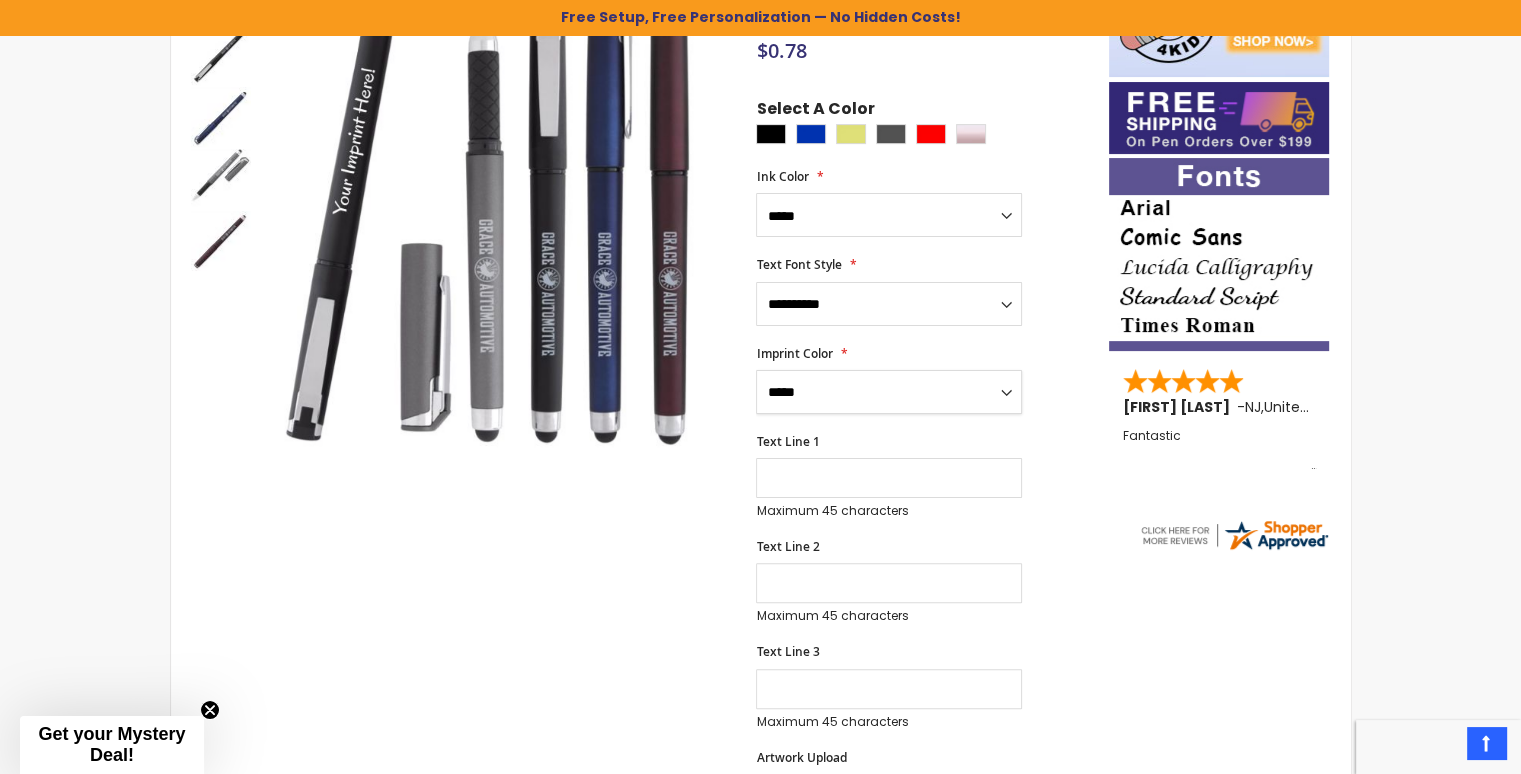 scroll, scrollTop: 0, scrollLeft: 0, axis: both 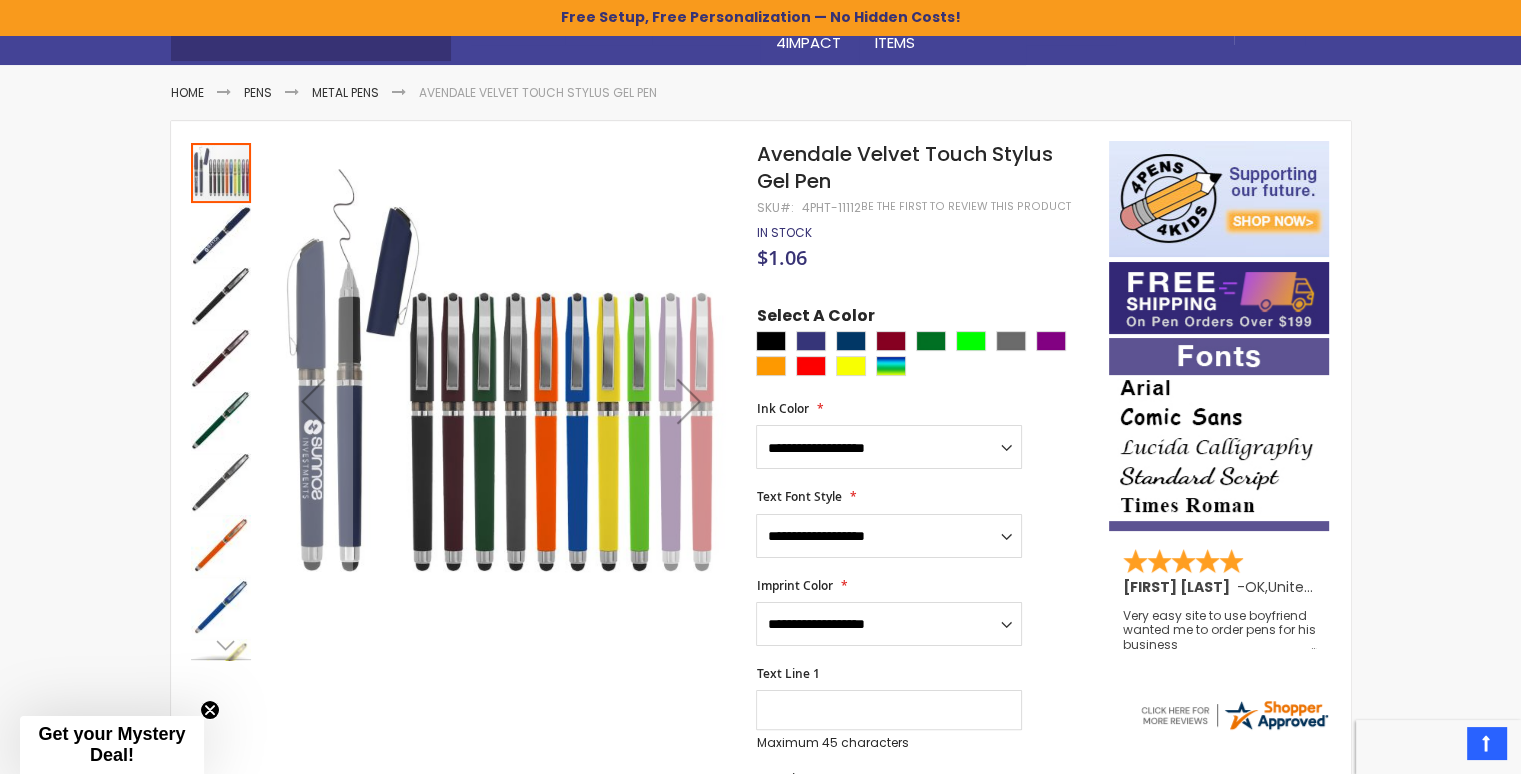 click at bounding box center [689, 401] 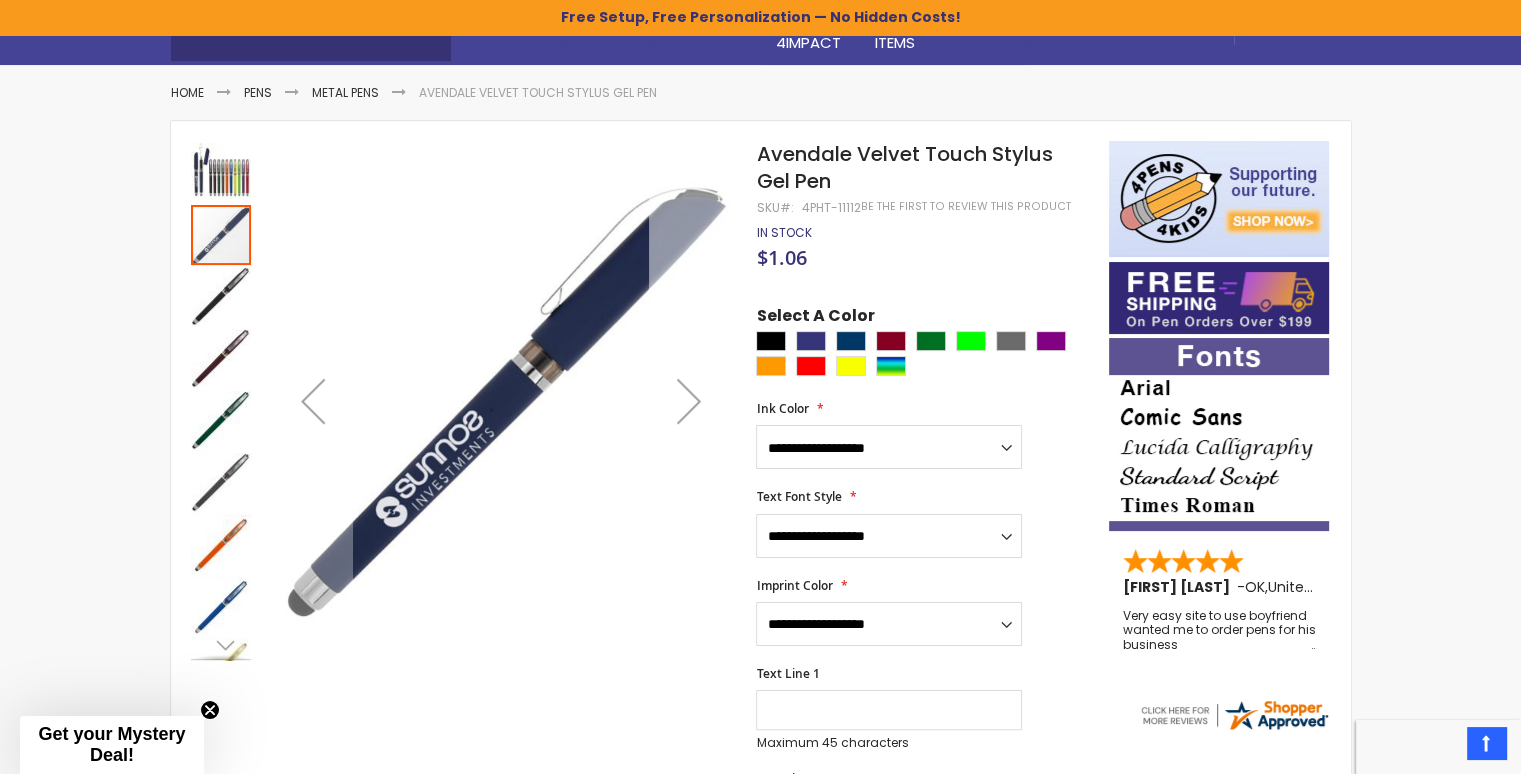 click at bounding box center (689, 401) 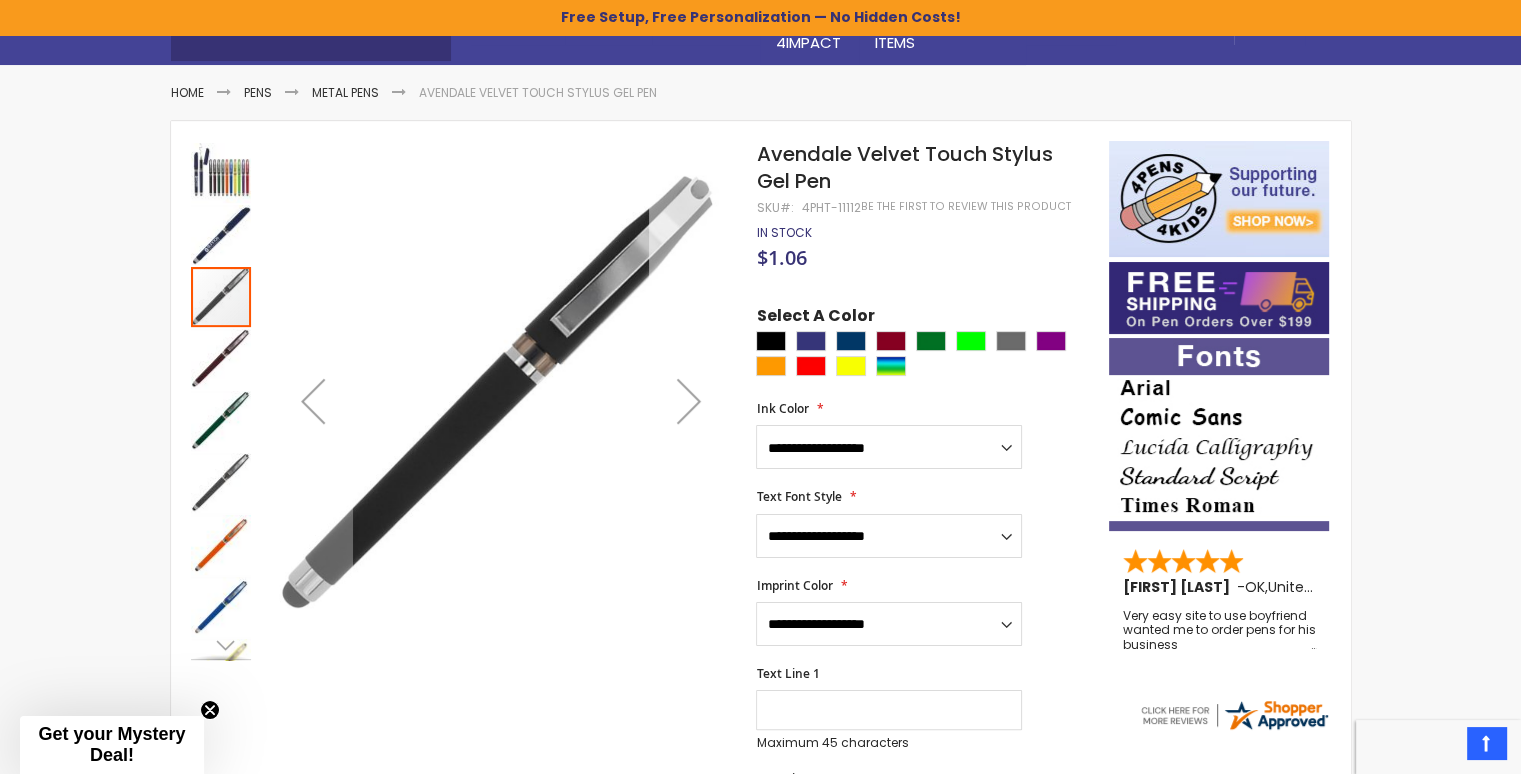 click at bounding box center (689, 401) 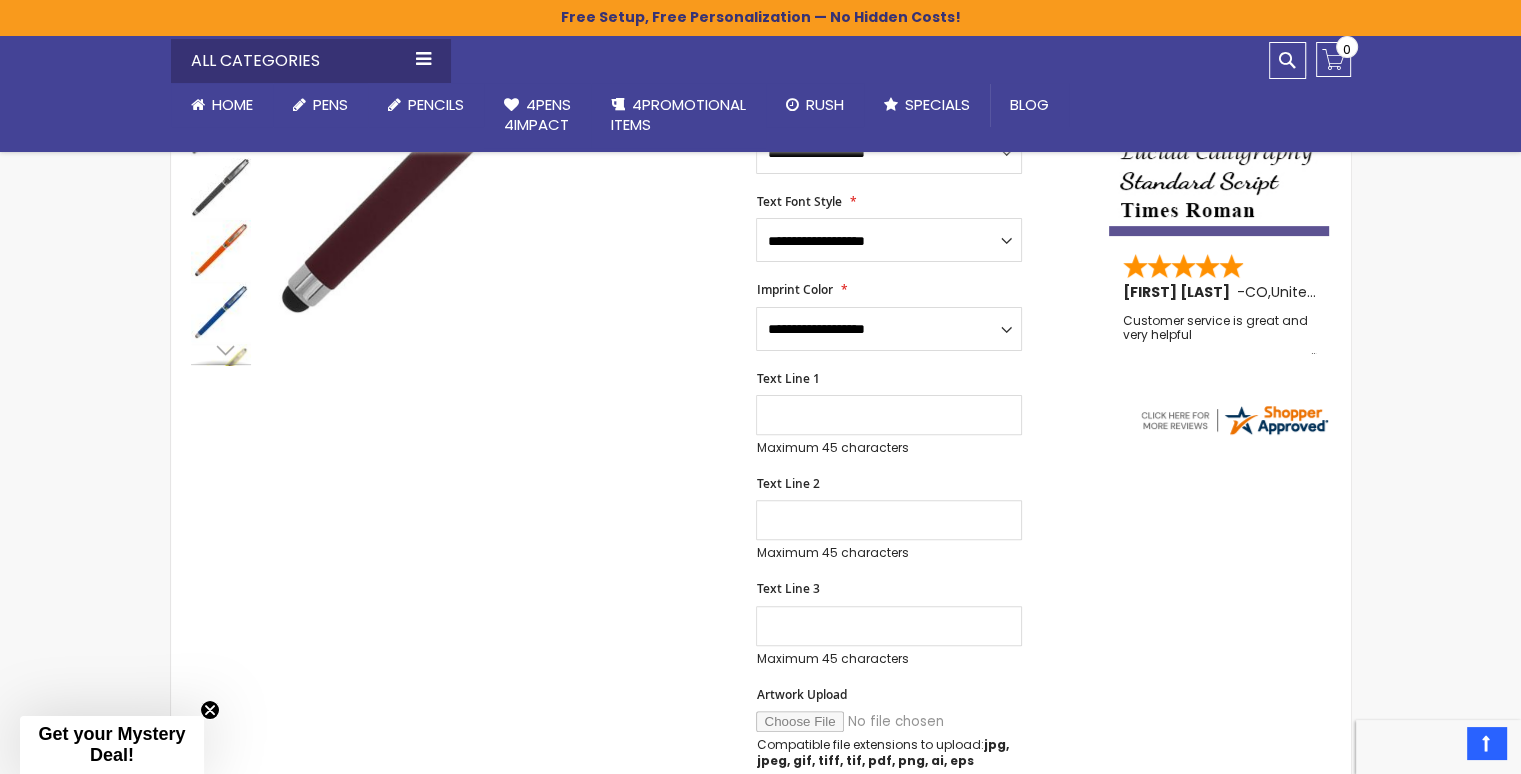 scroll, scrollTop: 500, scrollLeft: 0, axis: vertical 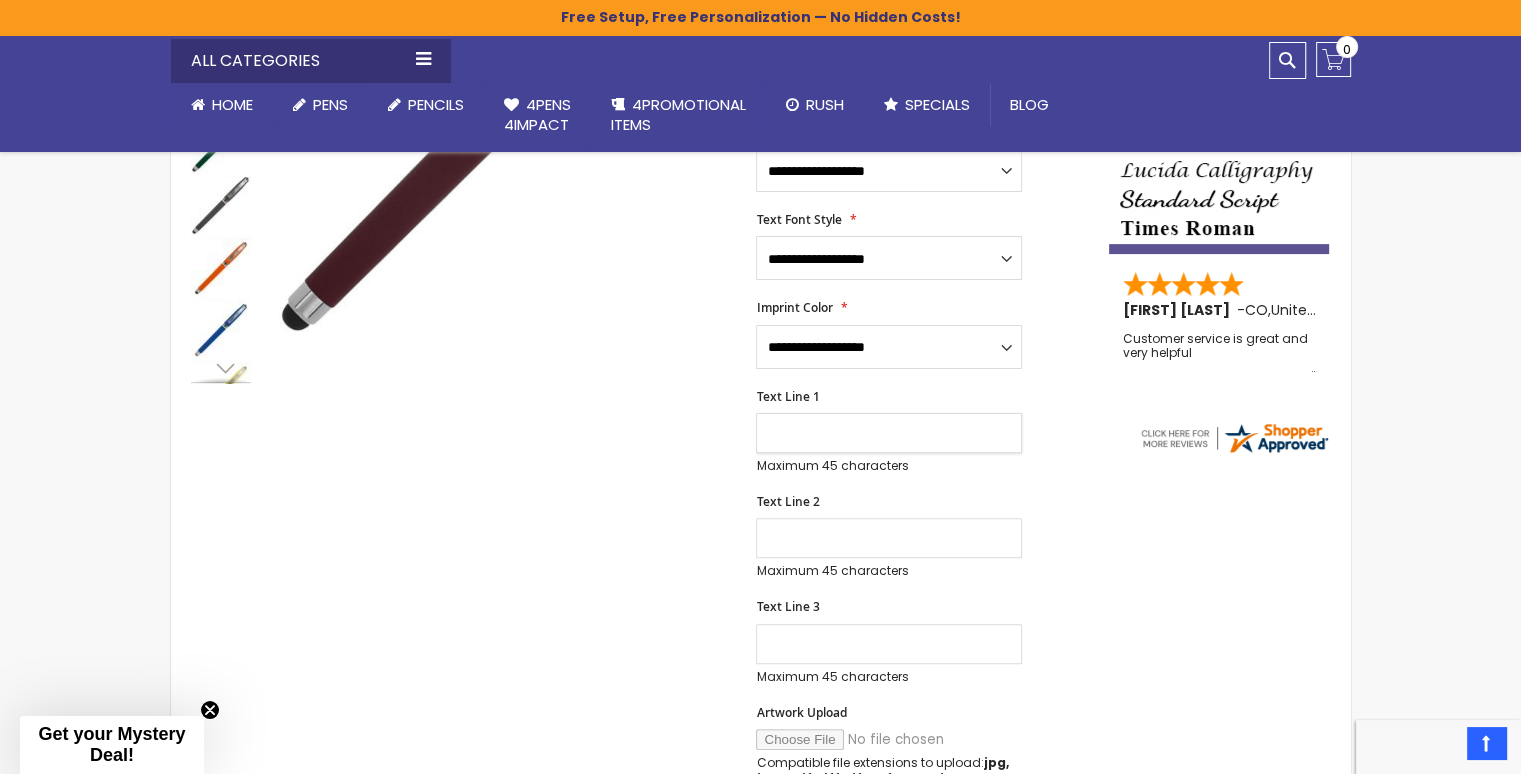 click on "Text Line 1" at bounding box center [889, 433] 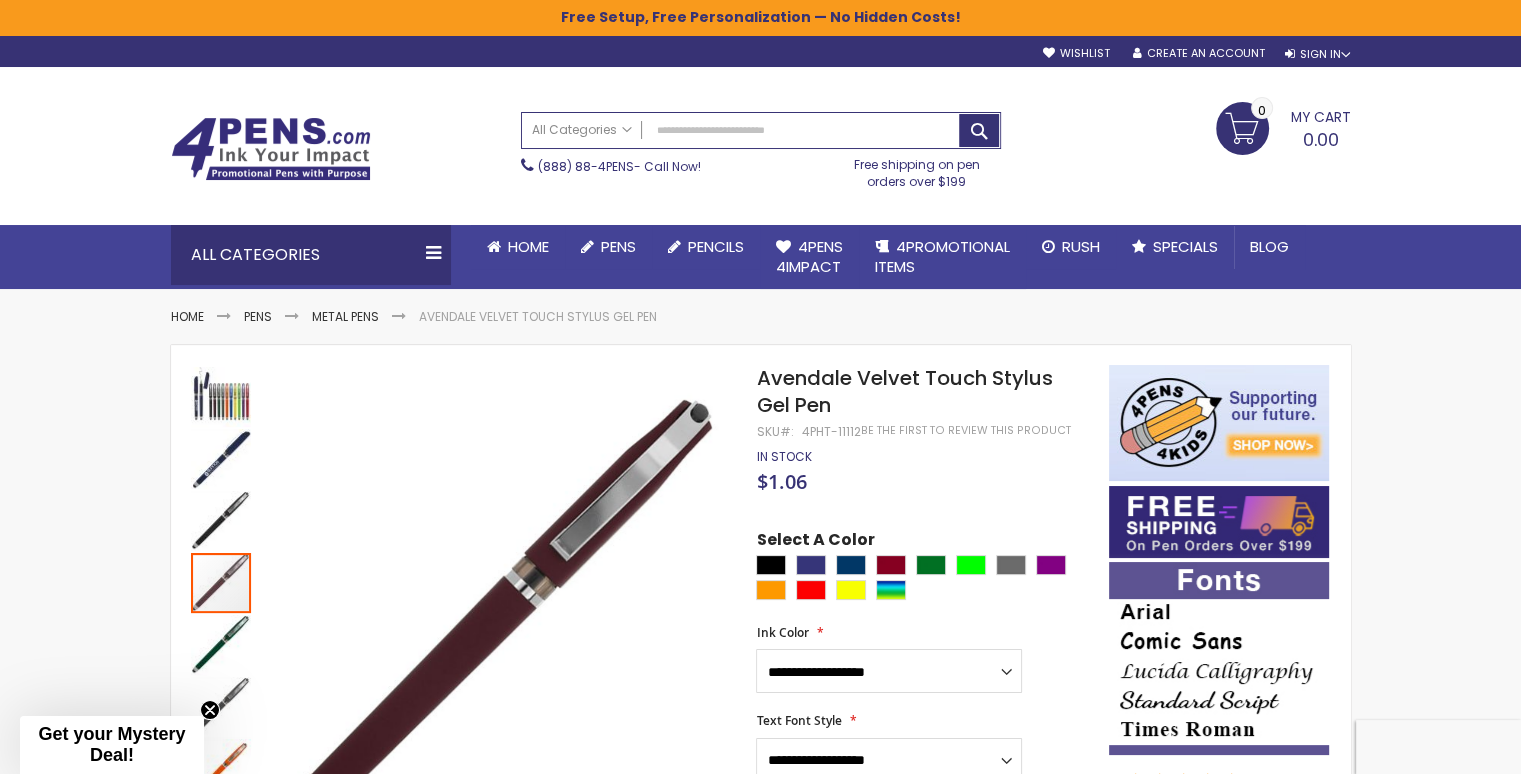scroll, scrollTop: 0, scrollLeft: 0, axis: both 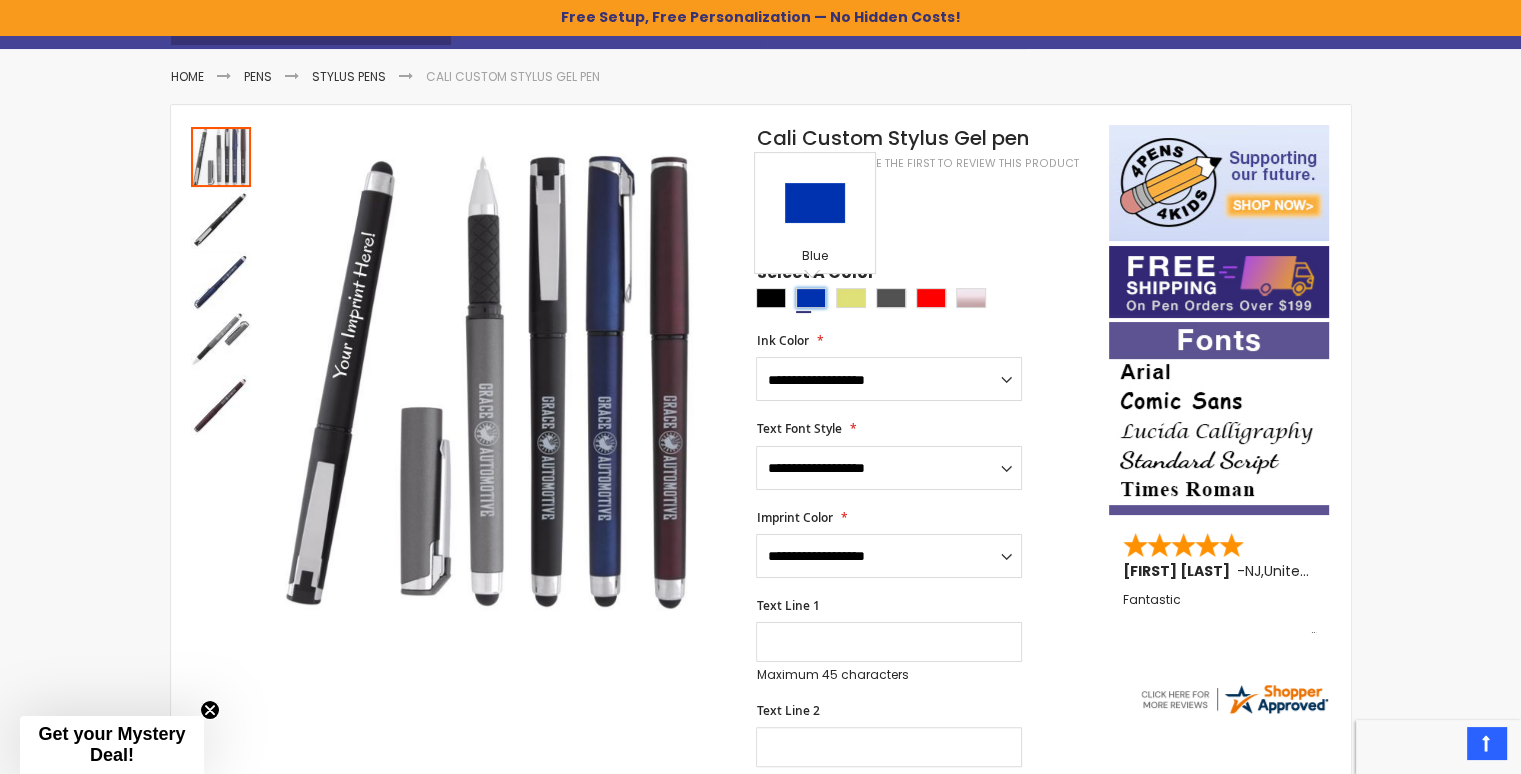 click at bounding box center (811, 298) 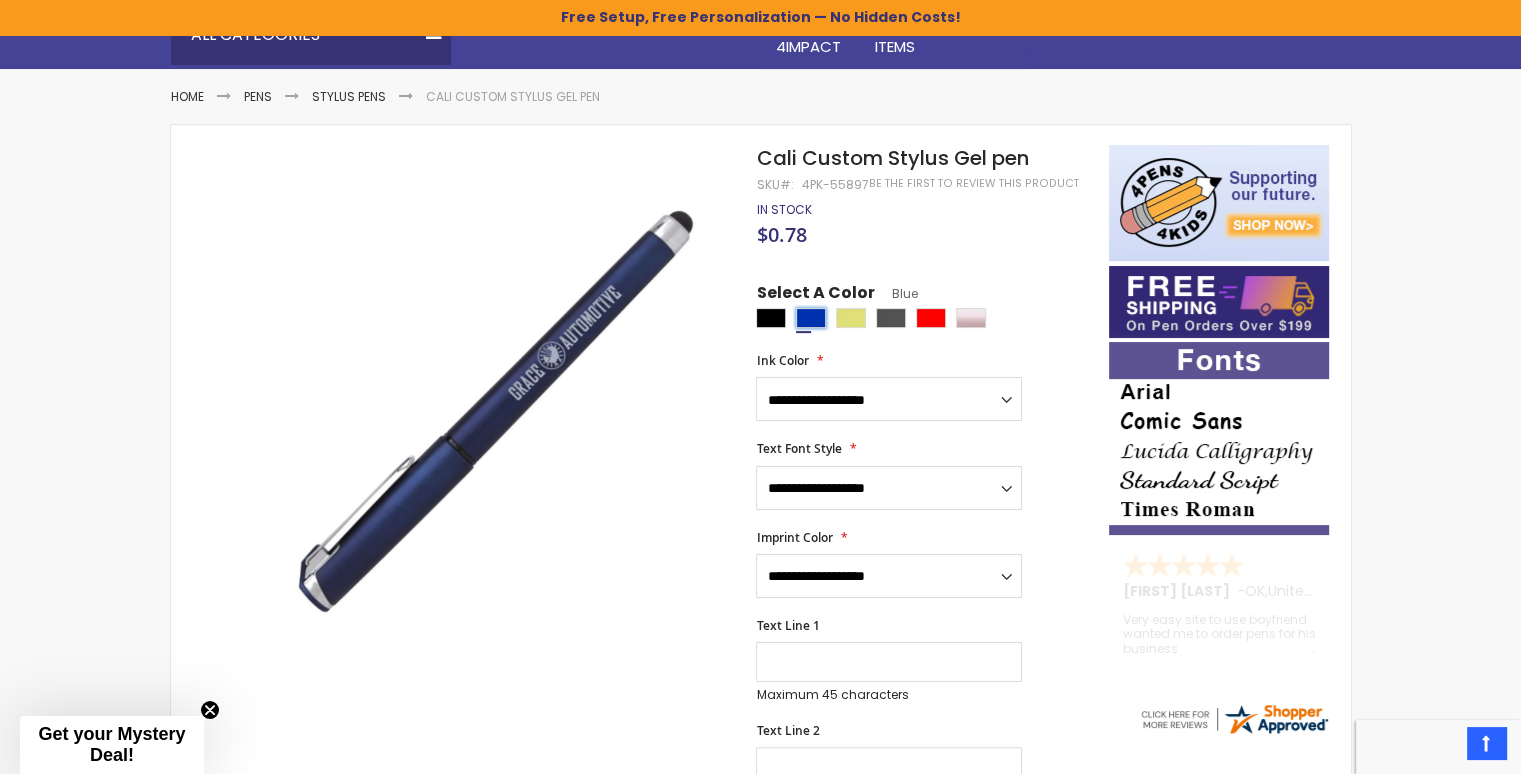 scroll, scrollTop: 220, scrollLeft: 0, axis: vertical 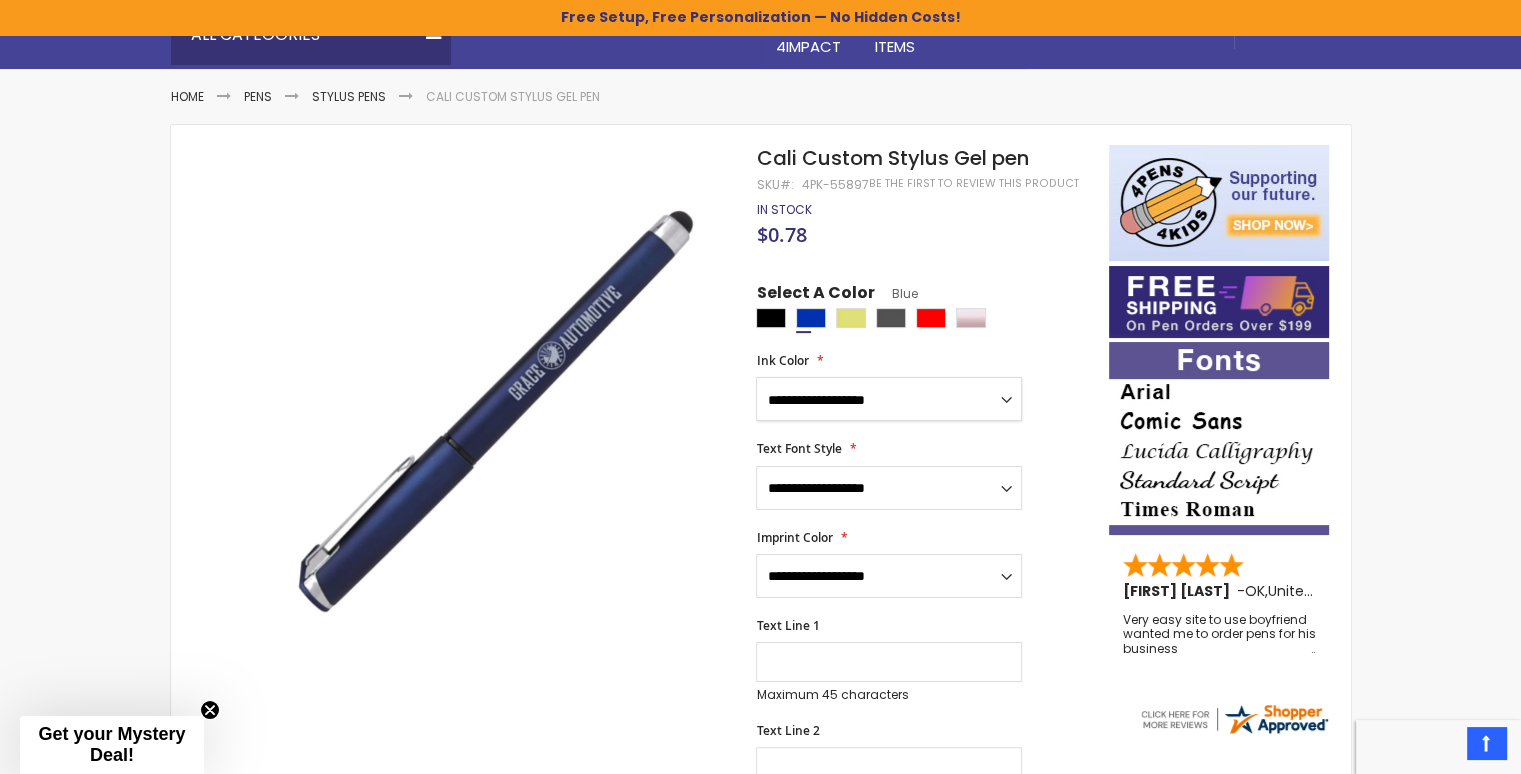 click on "**********" at bounding box center [889, 399] 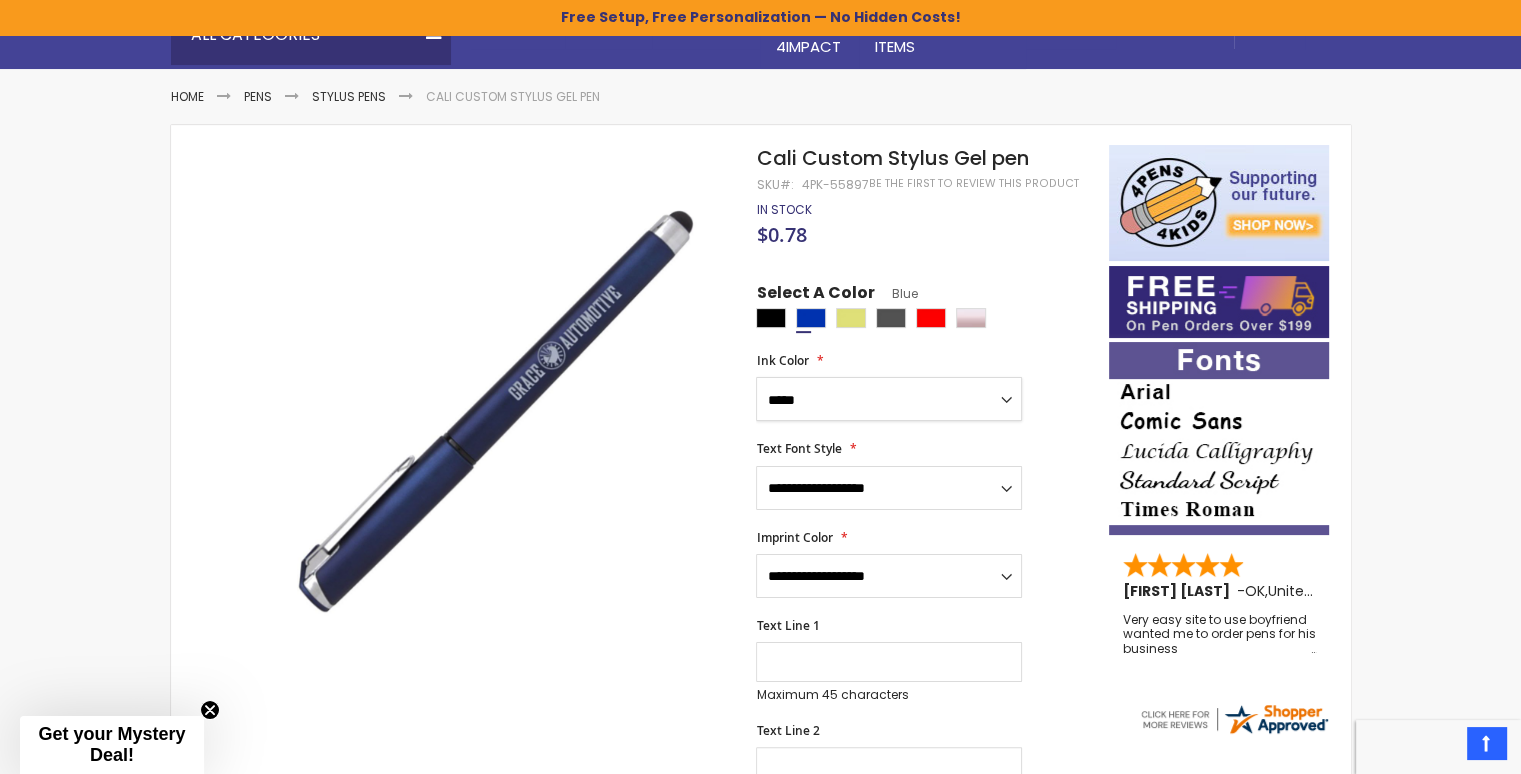click on "**********" at bounding box center [889, 399] 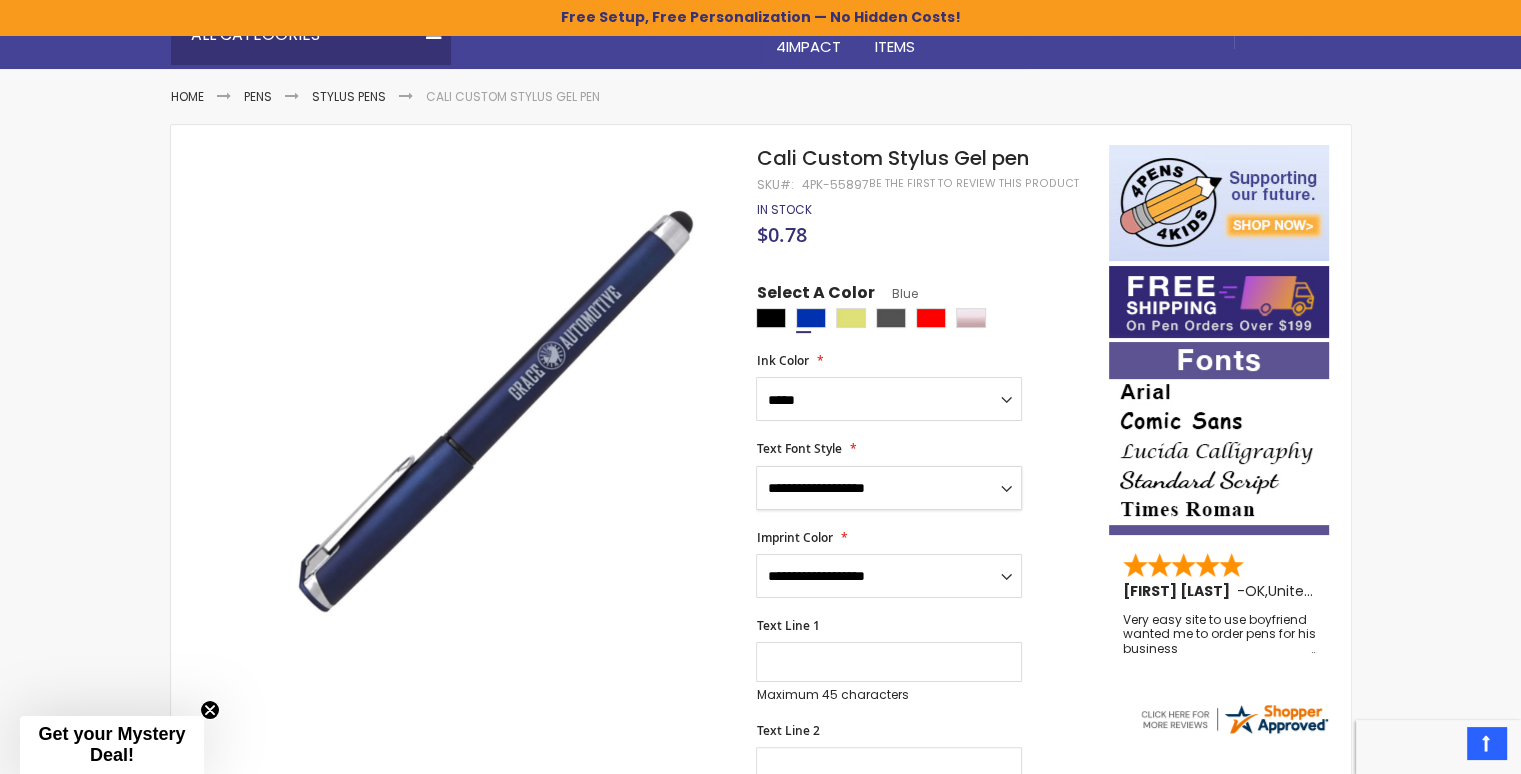 click on "**********" at bounding box center [889, 488] 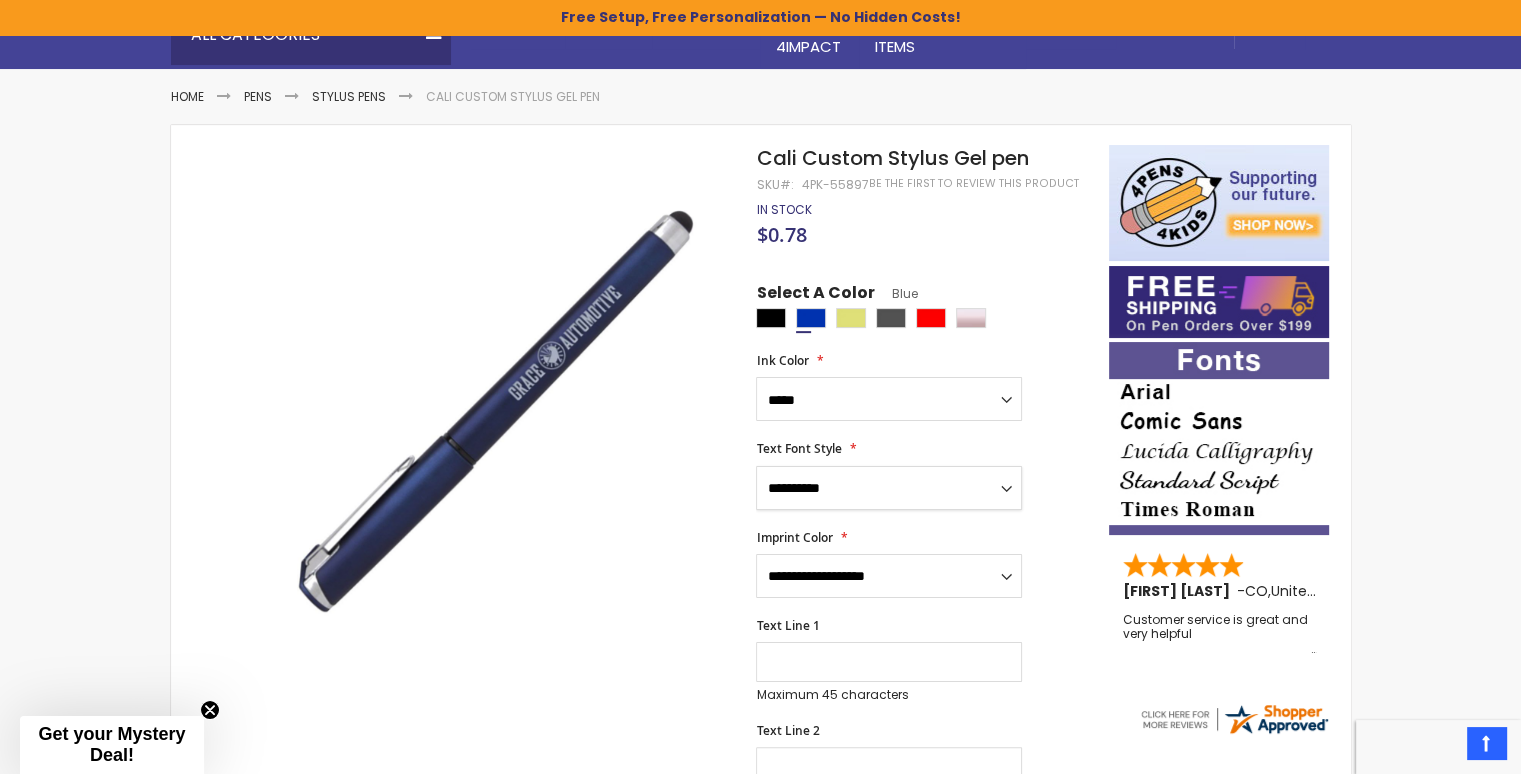 click on "**********" at bounding box center [889, 488] 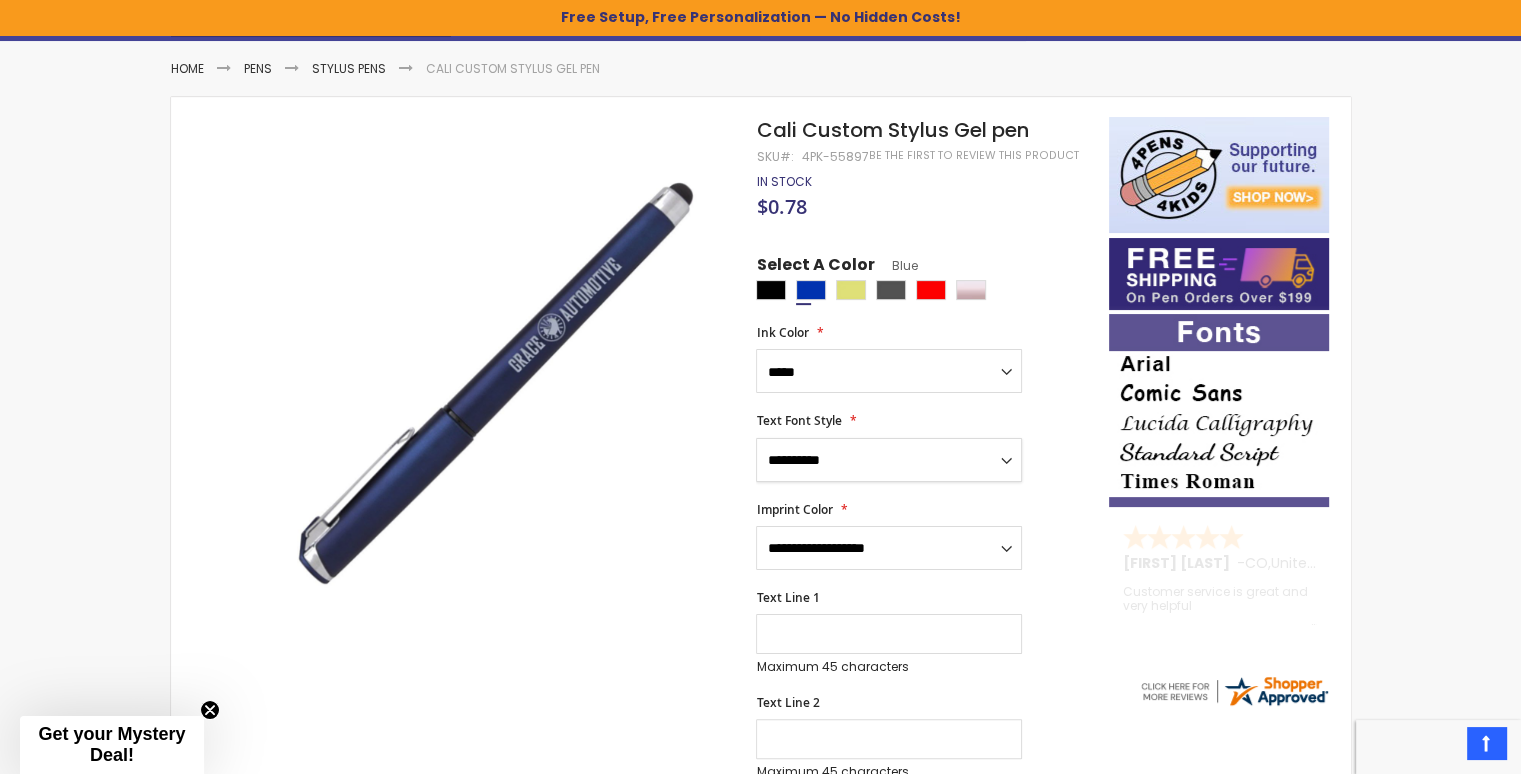 click on "**********" at bounding box center [889, 460] 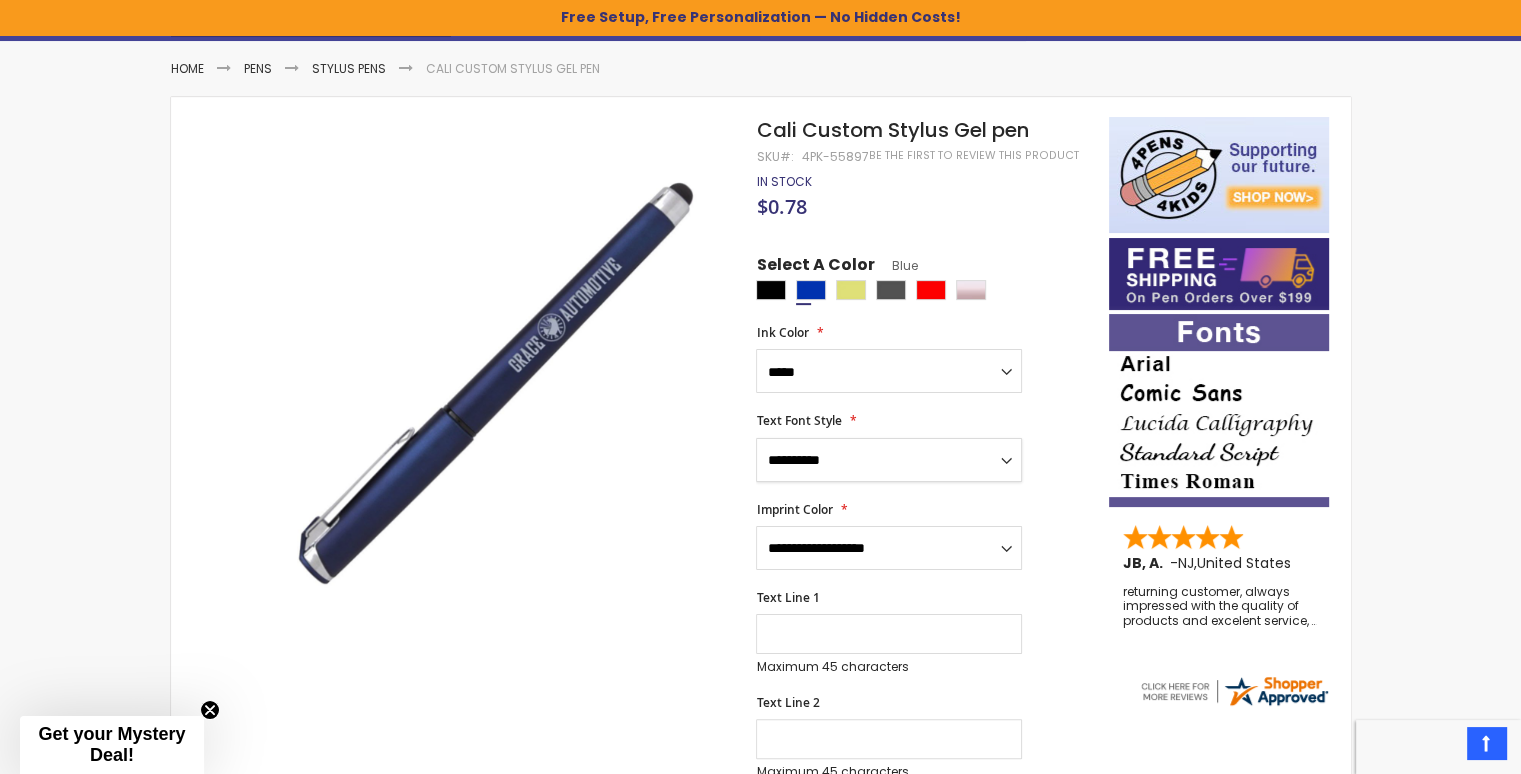 select on "****" 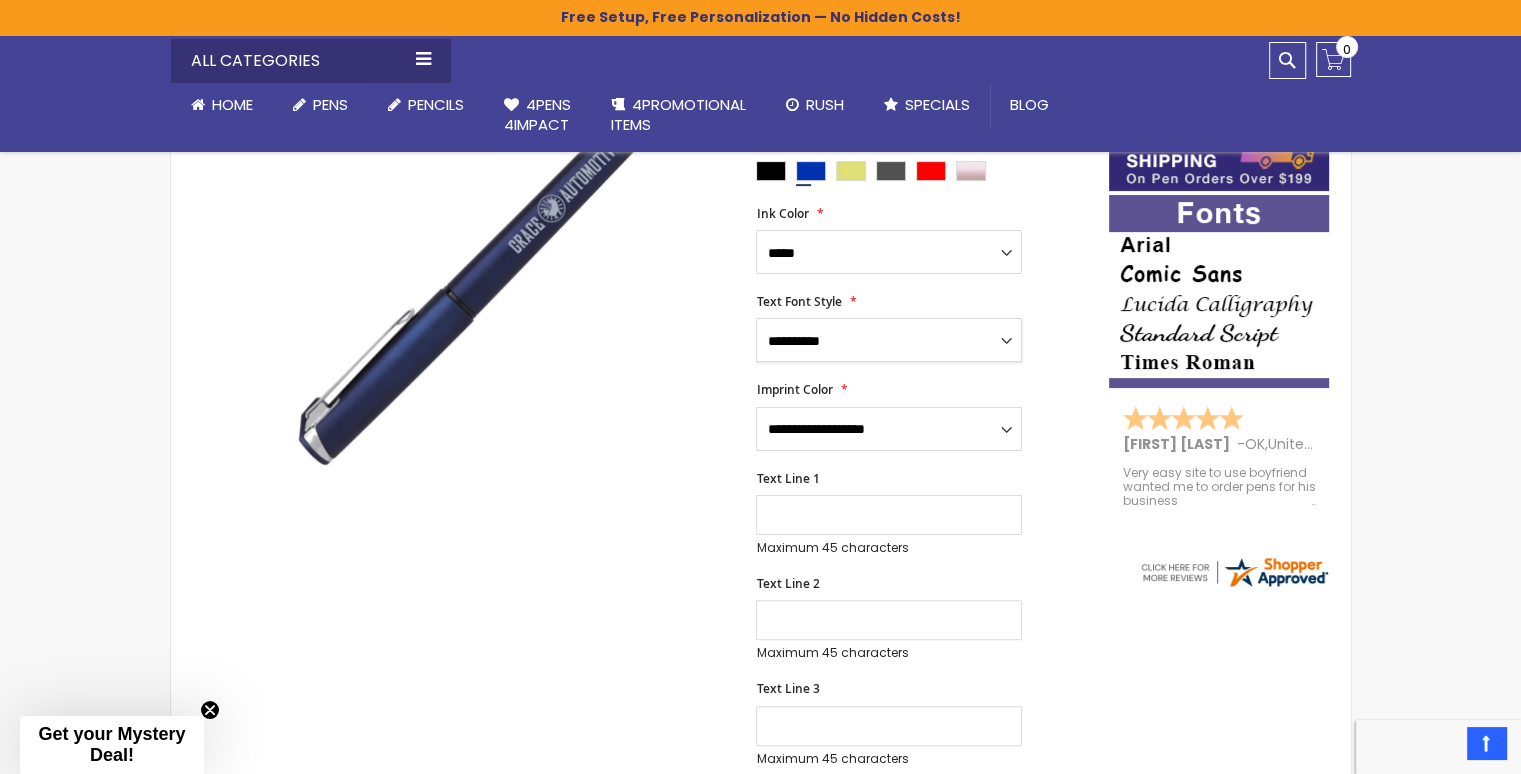 scroll, scrollTop: 364, scrollLeft: 0, axis: vertical 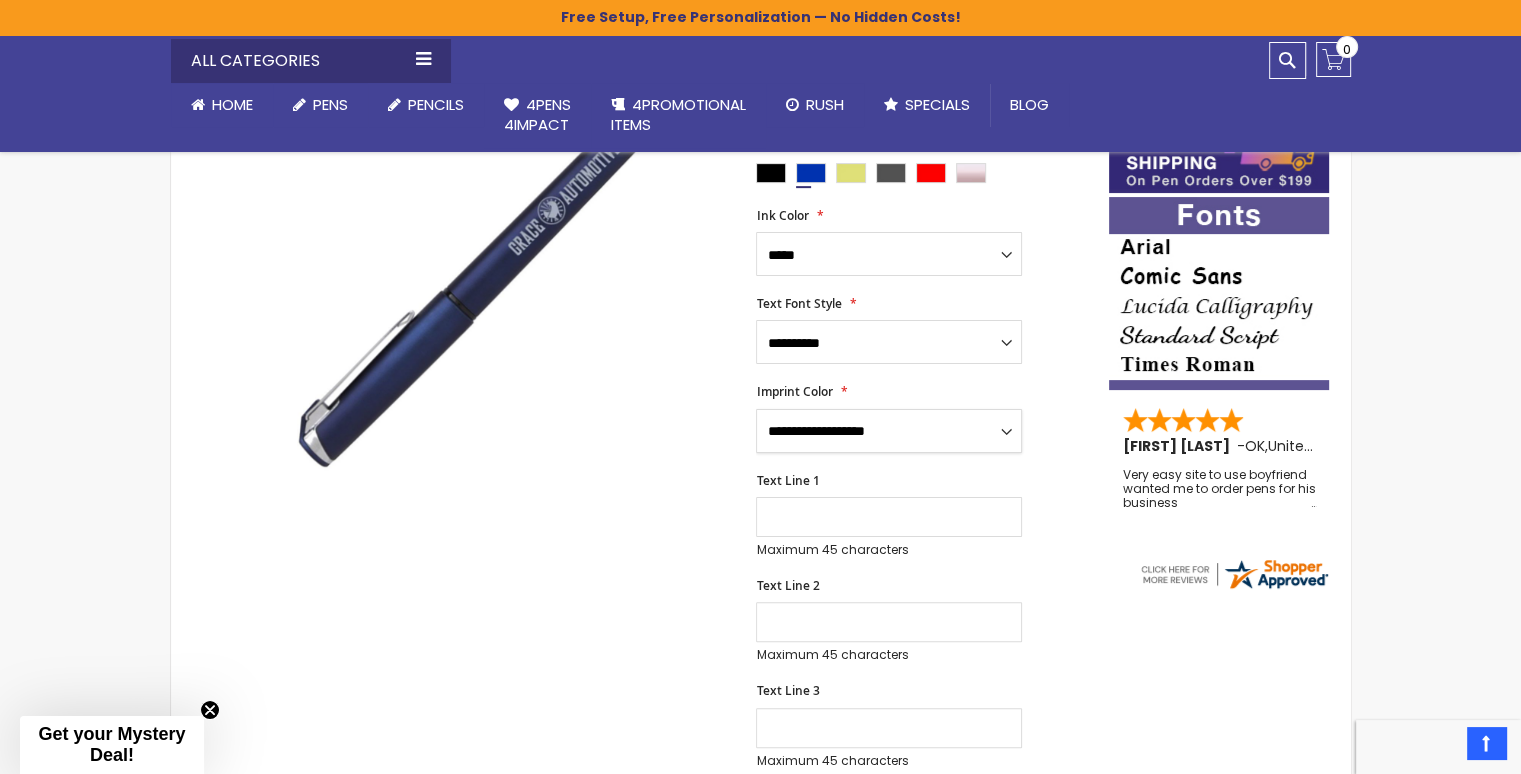 click on "**********" at bounding box center [889, 431] 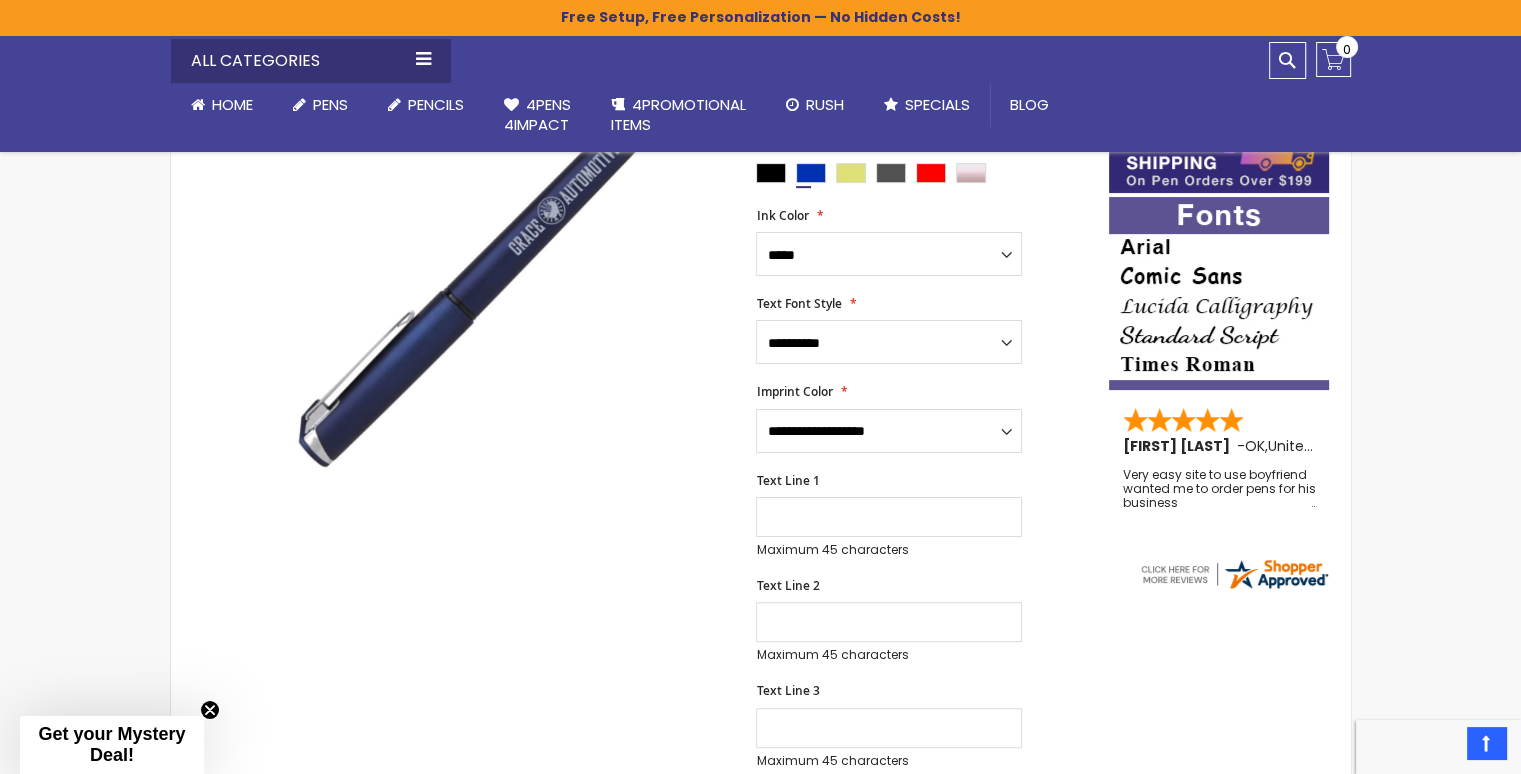 click on "Text Line 1
Maximum 45 characters                 (45 remaining)" at bounding box center (922, 515) 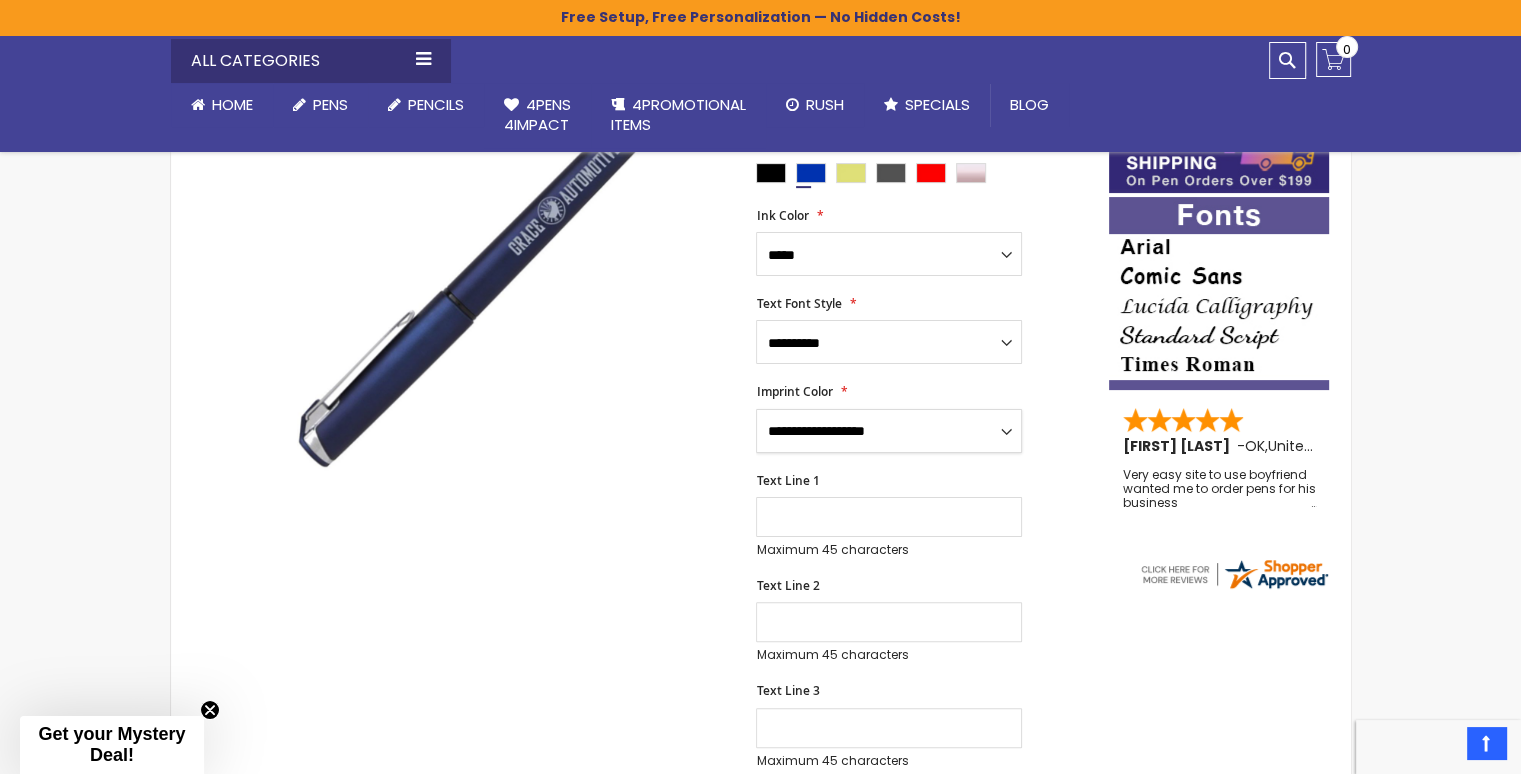 click on "**********" at bounding box center (889, 431) 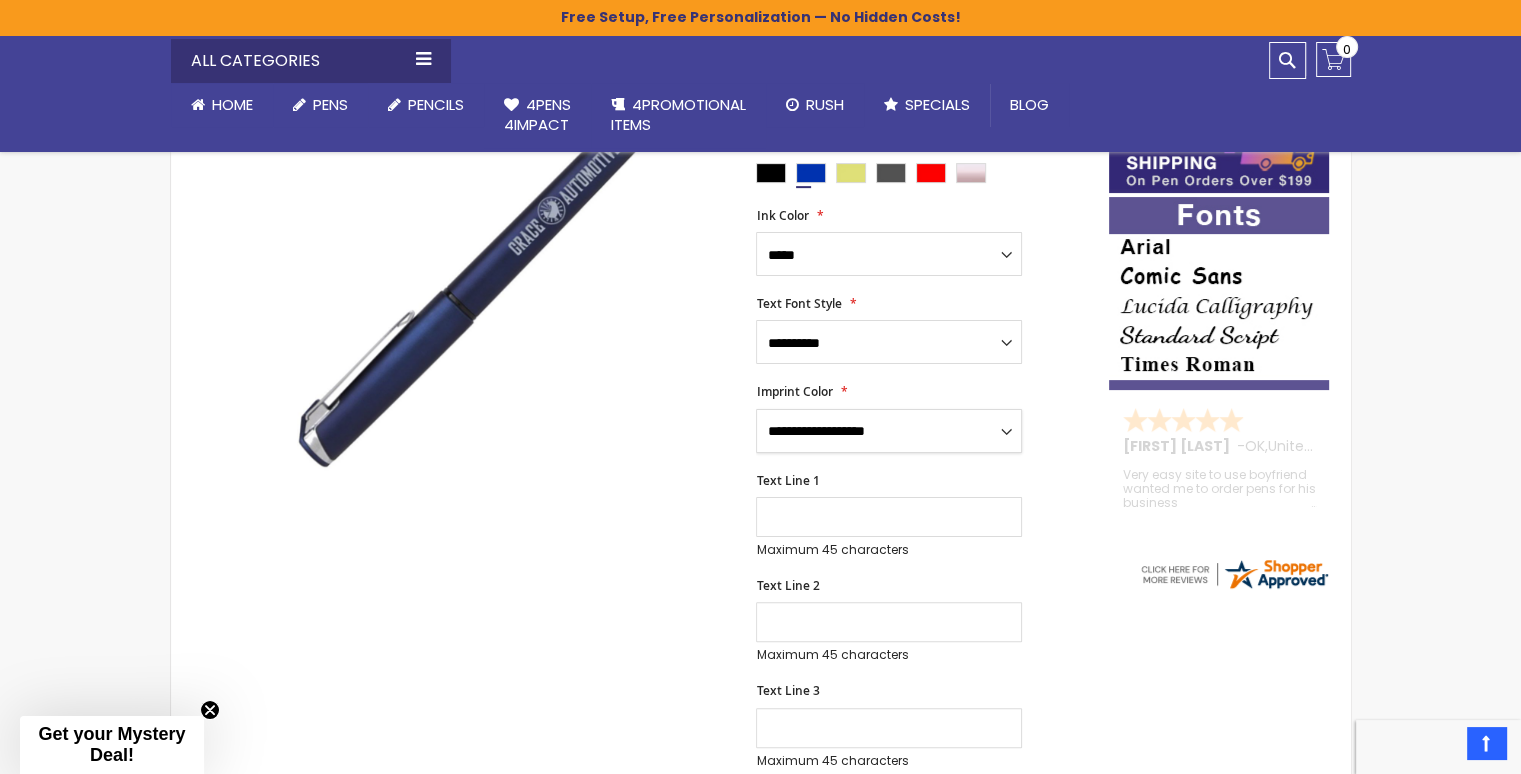 select on "****" 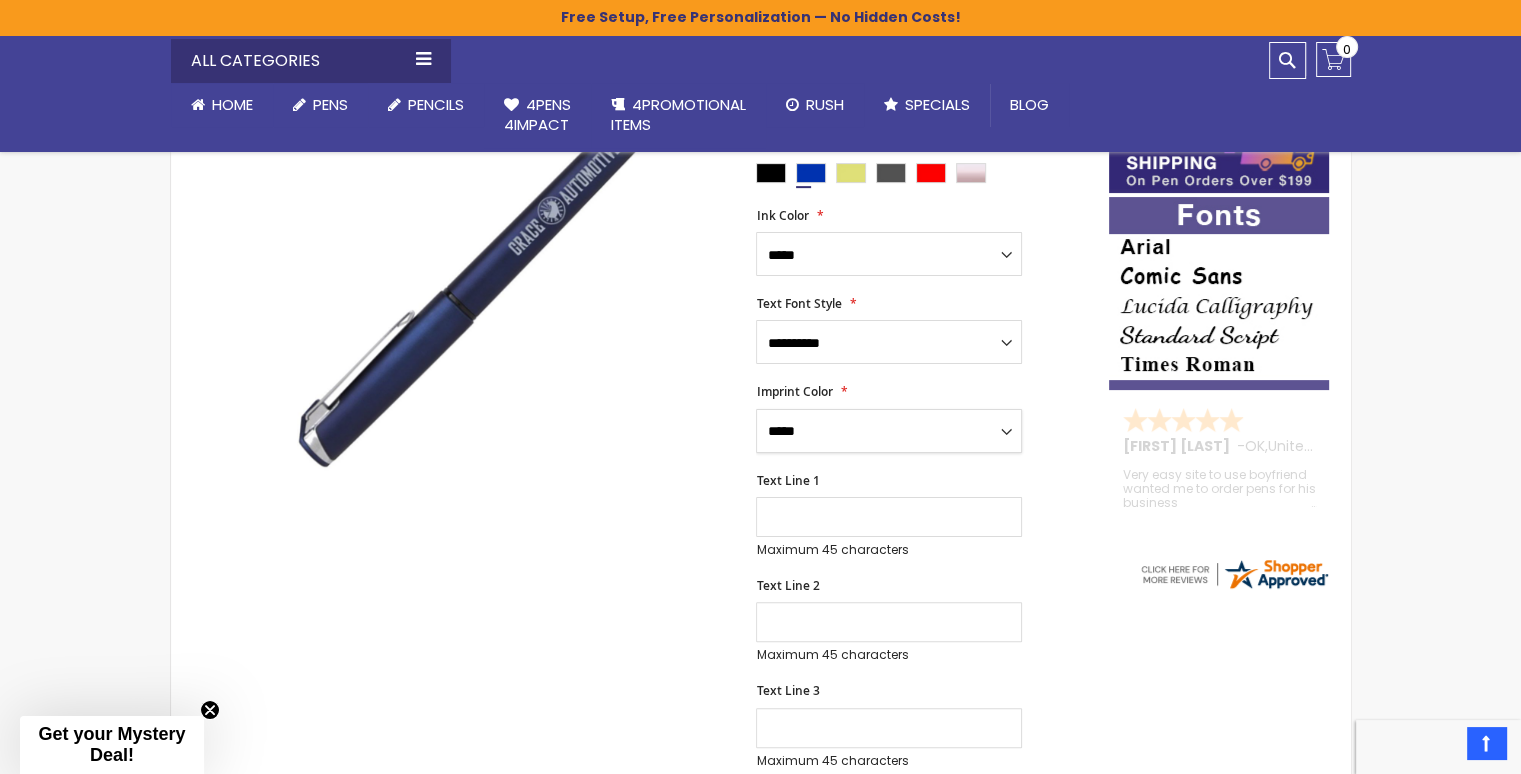 click on "**********" at bounding box center [889, 431] 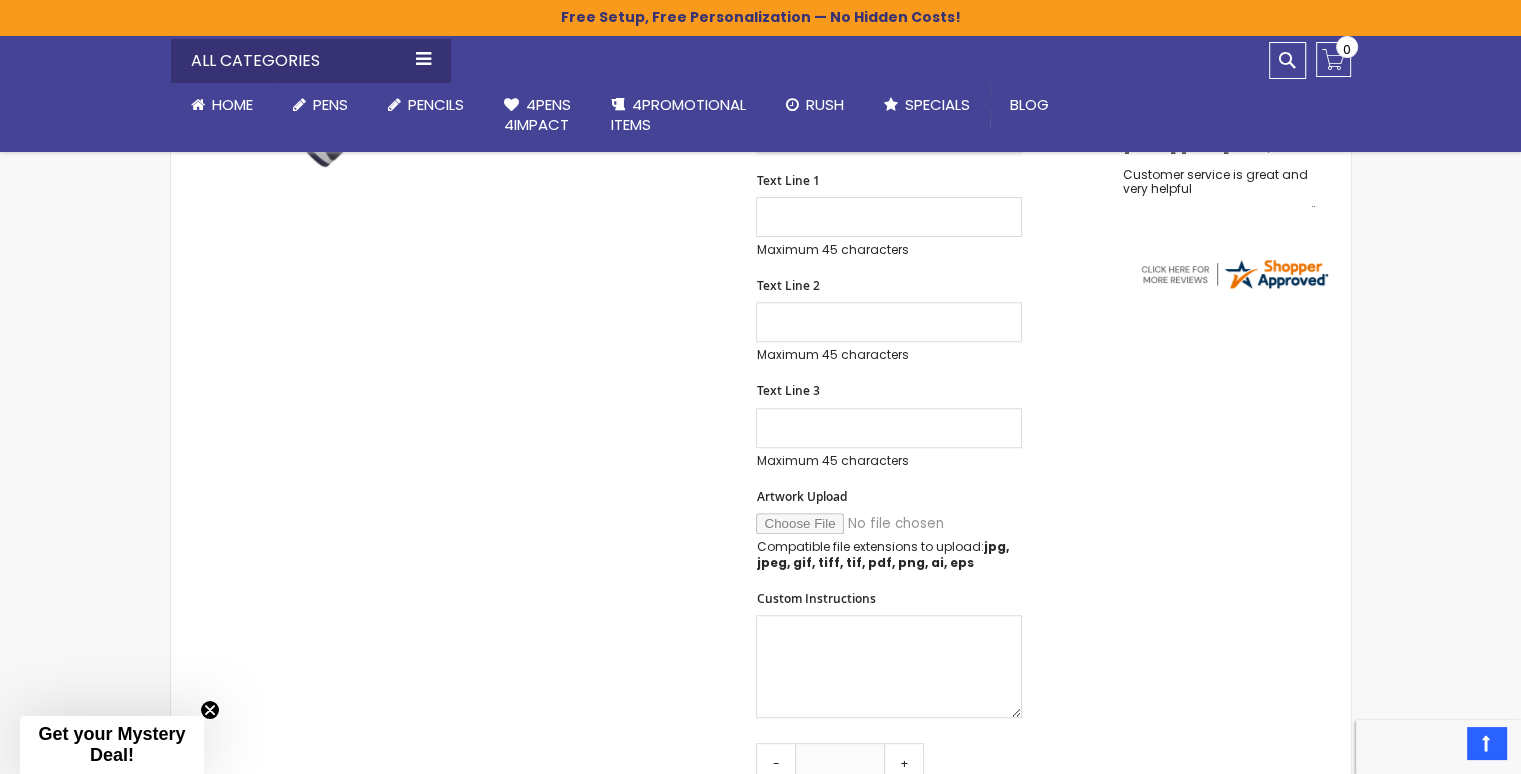 scroll, scrollTop: 796, scrollLeft: 0, axis: vertical 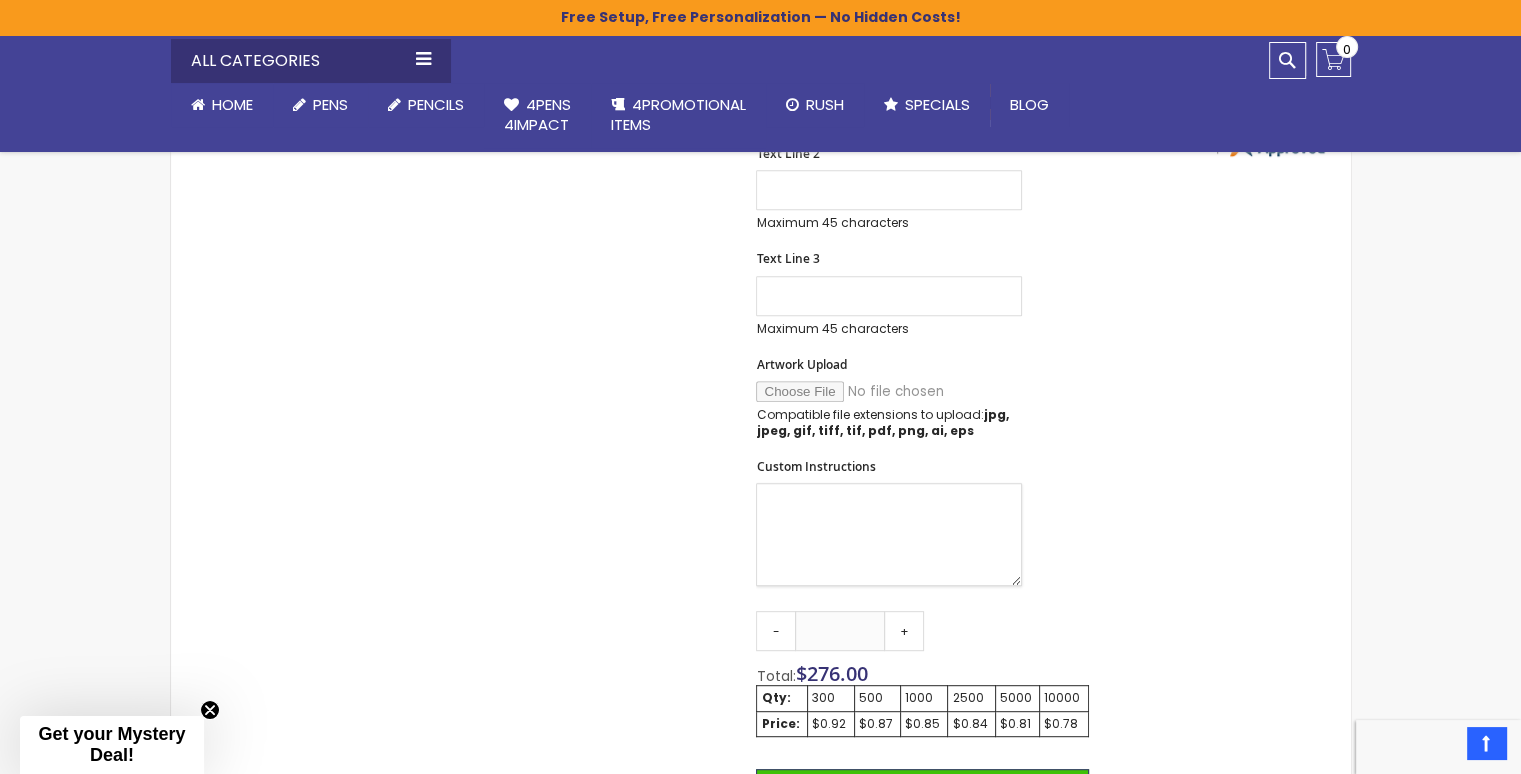 click on "Custom Instructions" at bounding box center [889, 534] 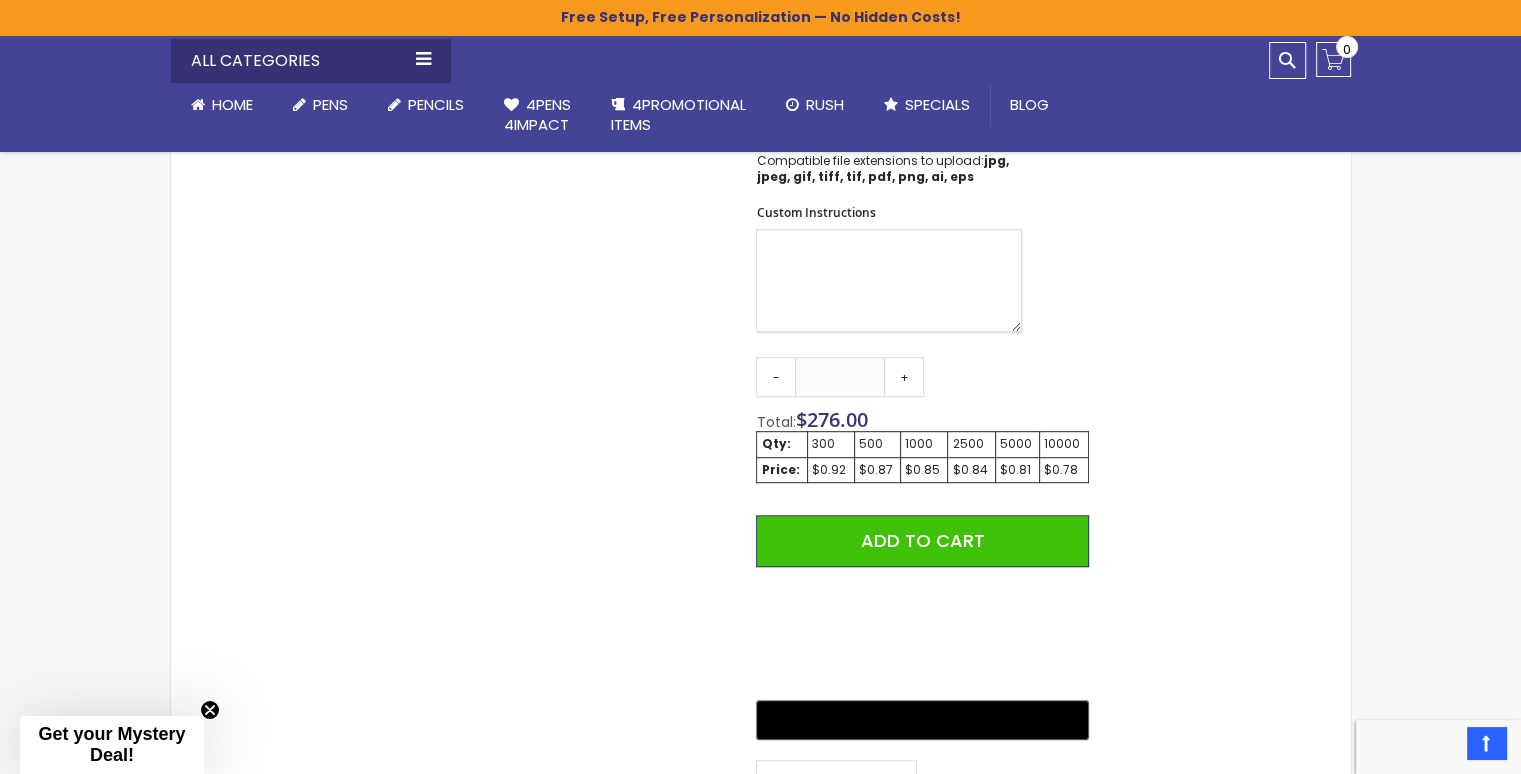 scroll, scrollTop: 846, scrollLeft: 0, axis: vertical 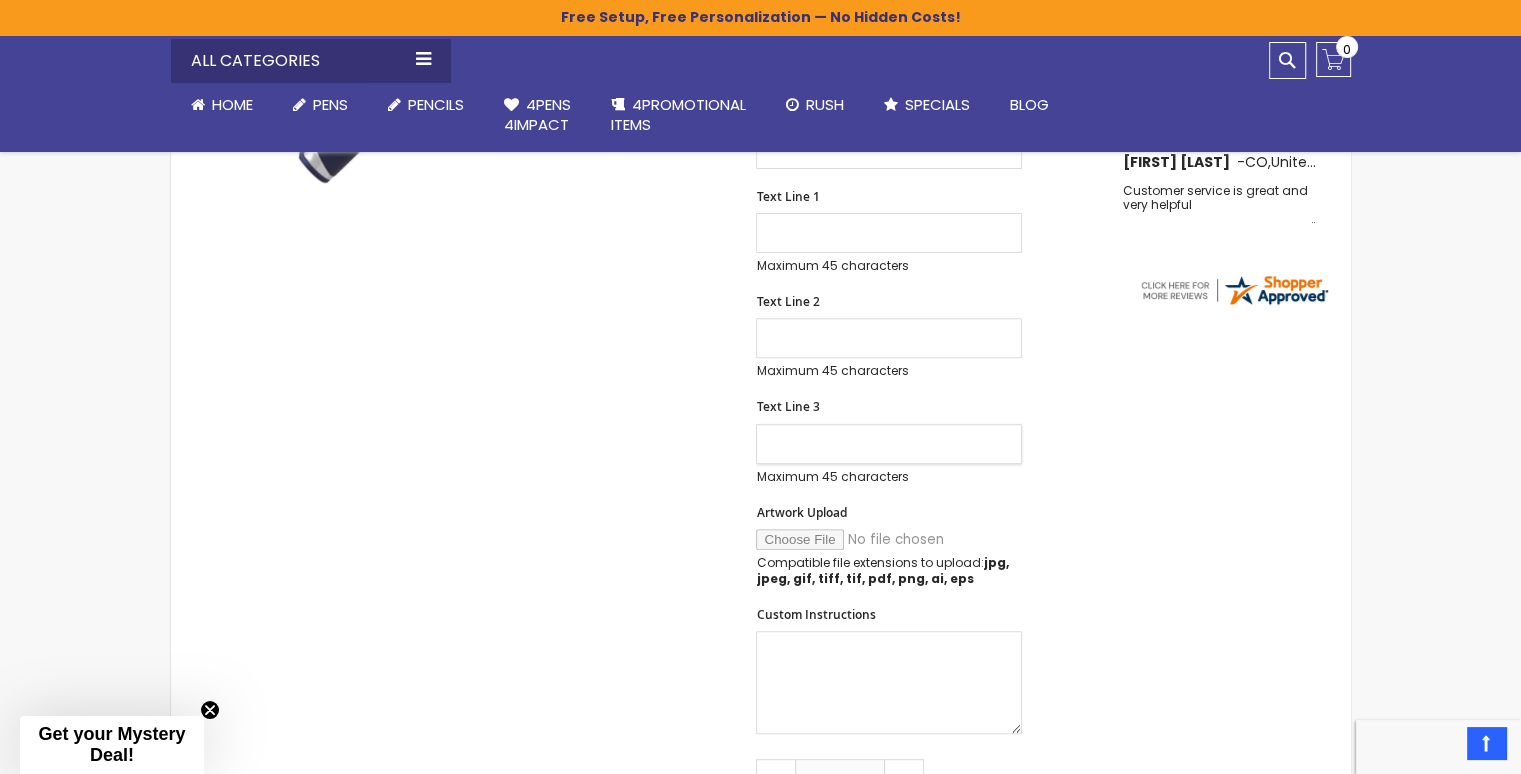click on "Text Line 3" at bounding box center (889, 444) 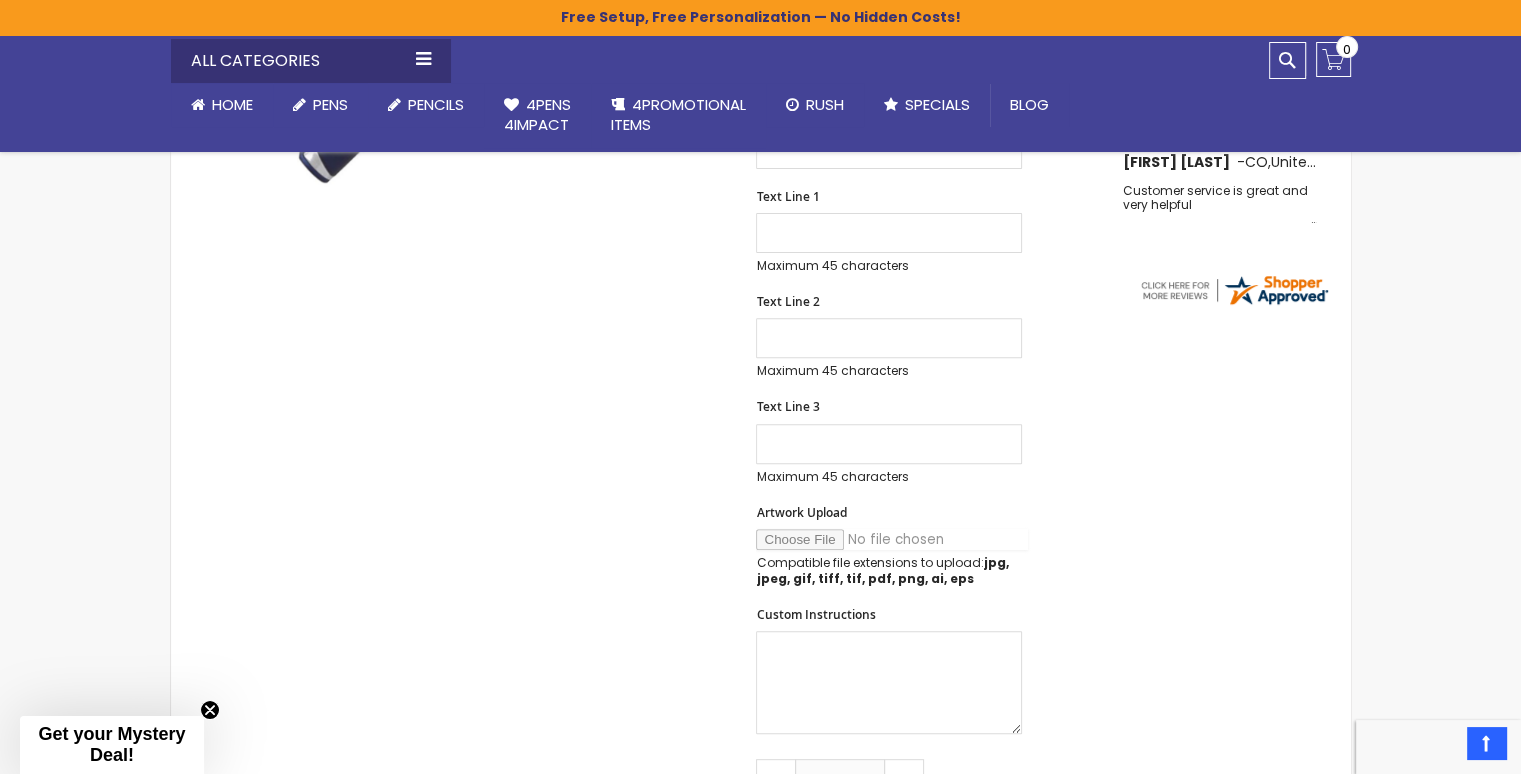 click on "Artwork Upload" at bounding box center (892, 539) 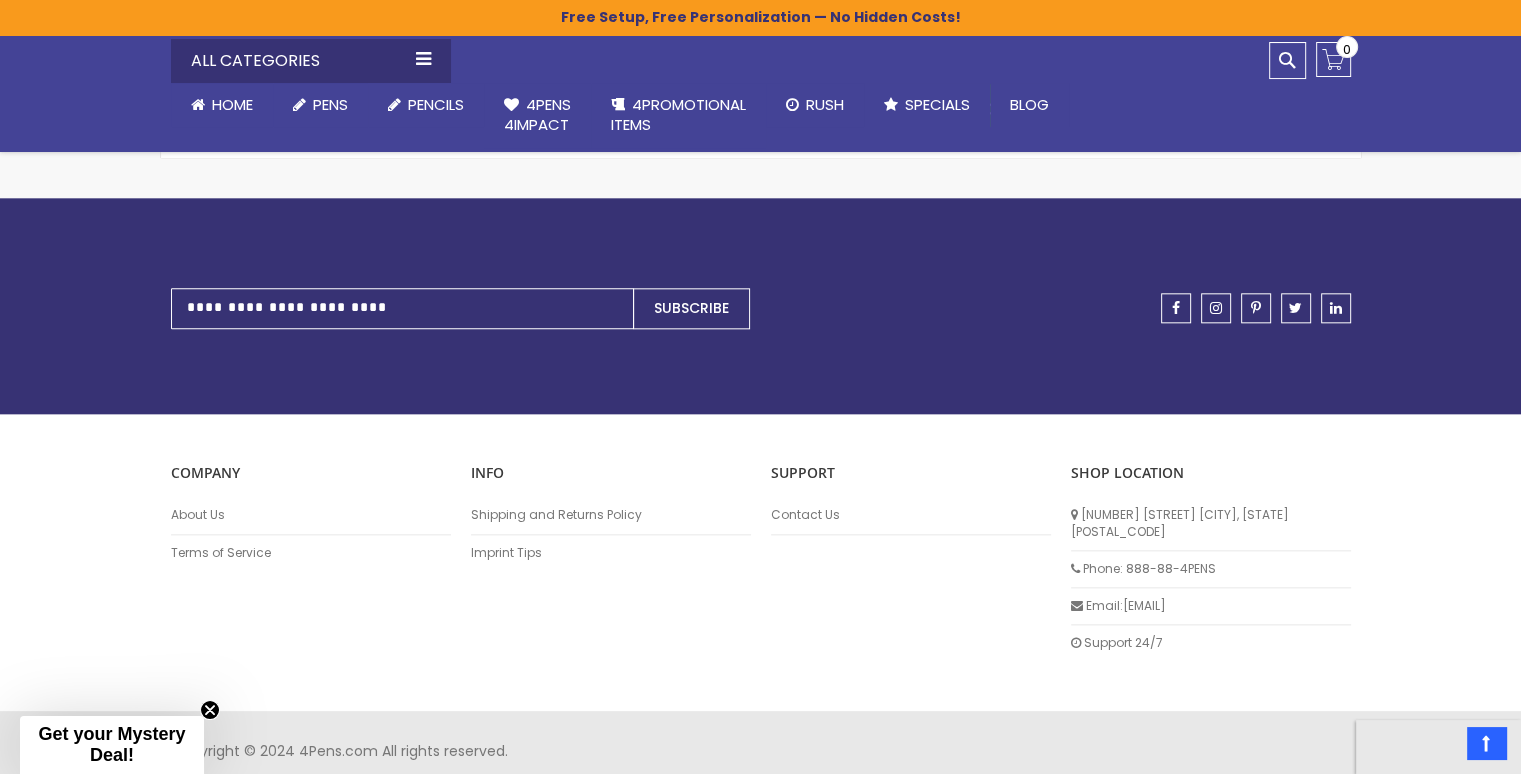 scroll, scrollTop: 2220, scrollLeft: 0, axis: vertical 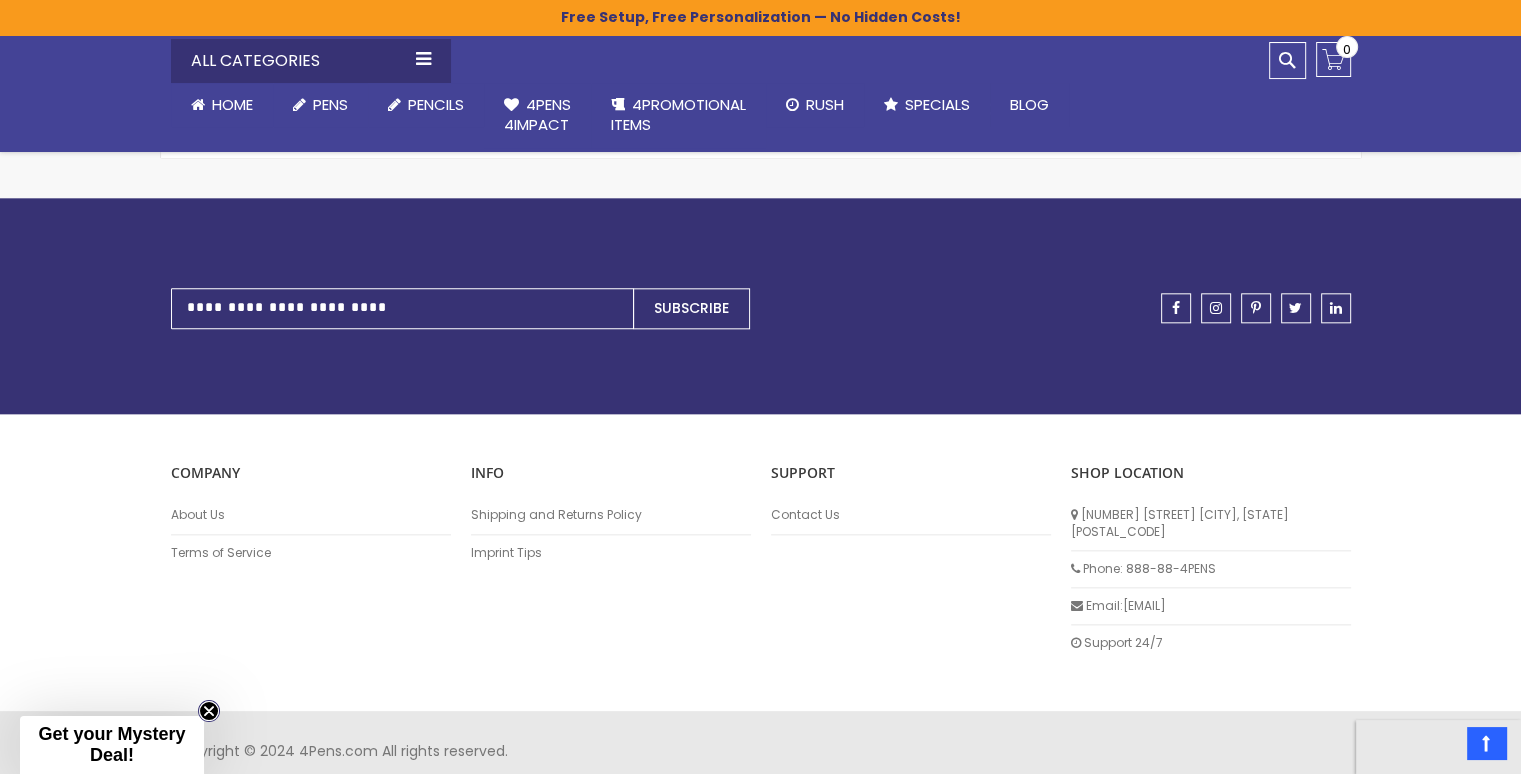 click 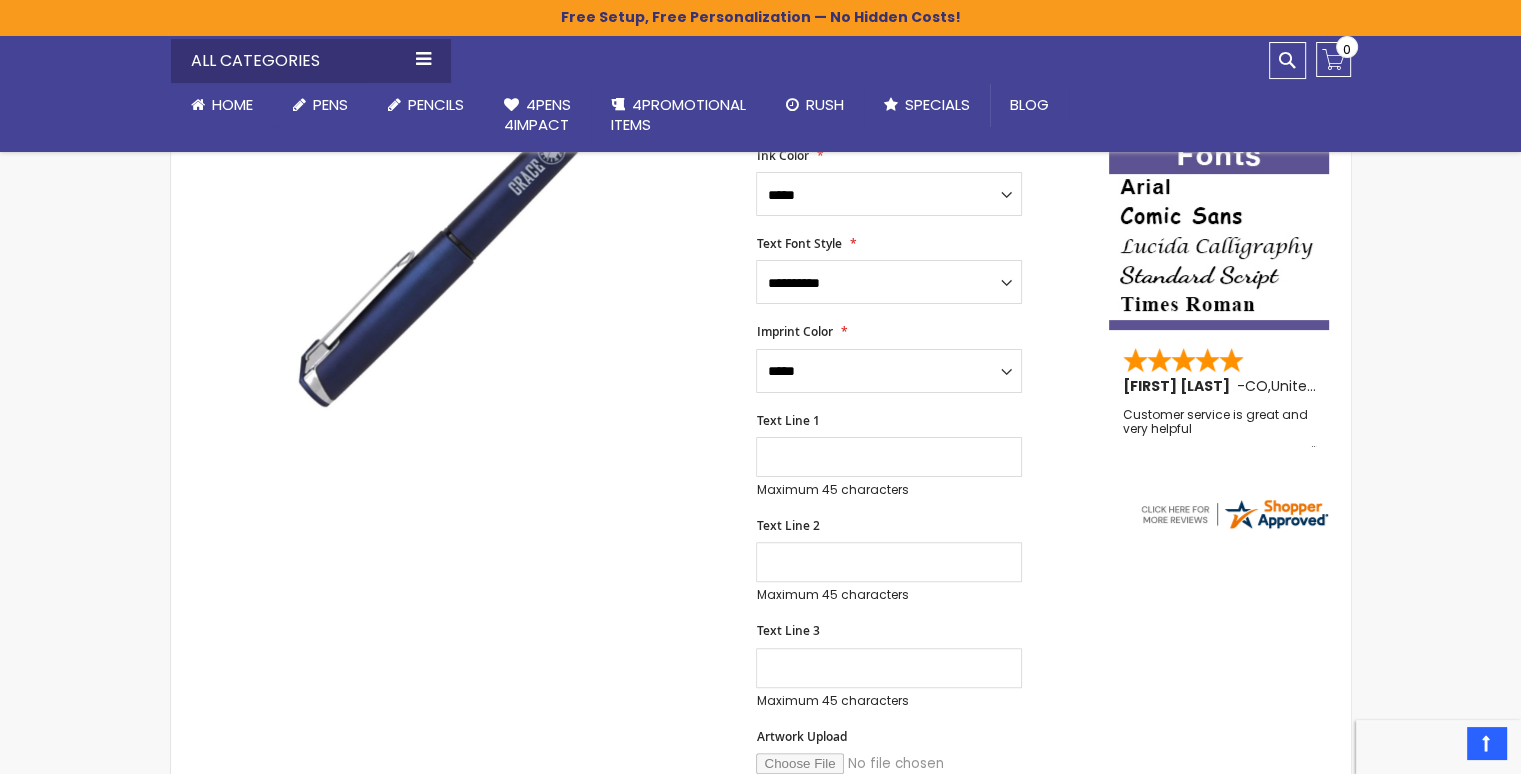 scroll, scrollTop: 0, scrollLeft: 0, axis: both 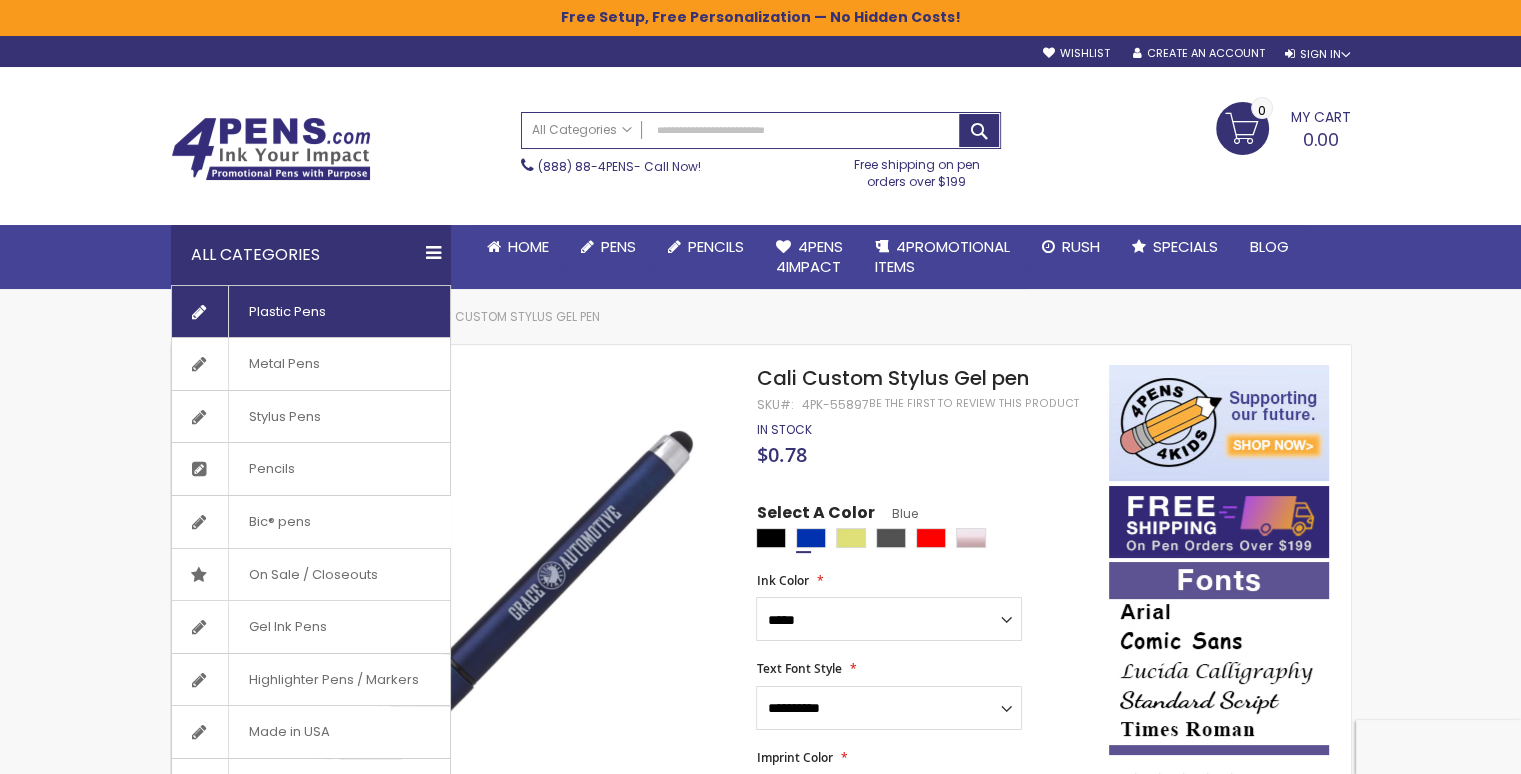 click on "Plastic Pens" at bounding box center (311, 312) 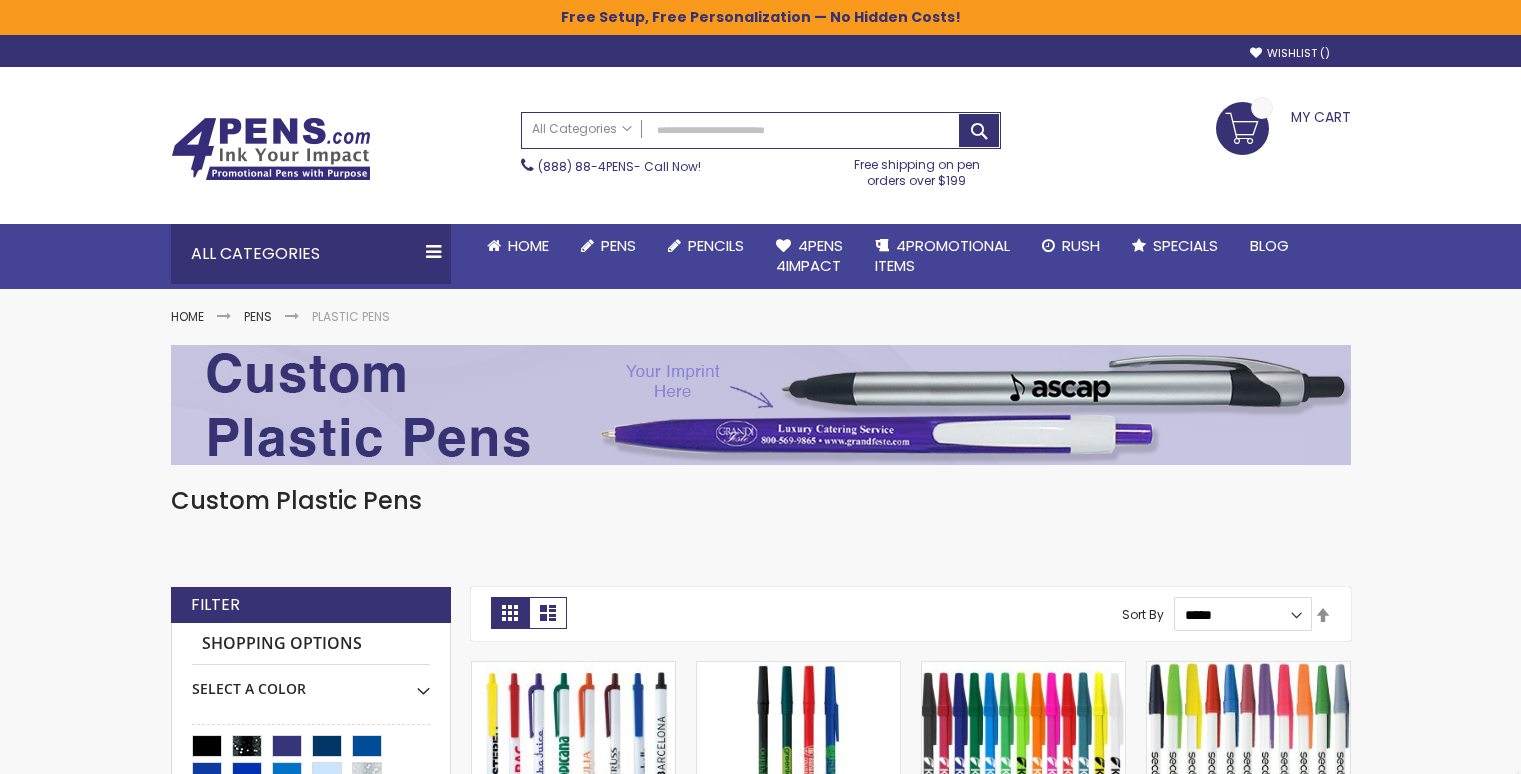 scroll, scrollTop: 0, scrollLeft: 0, axis: both 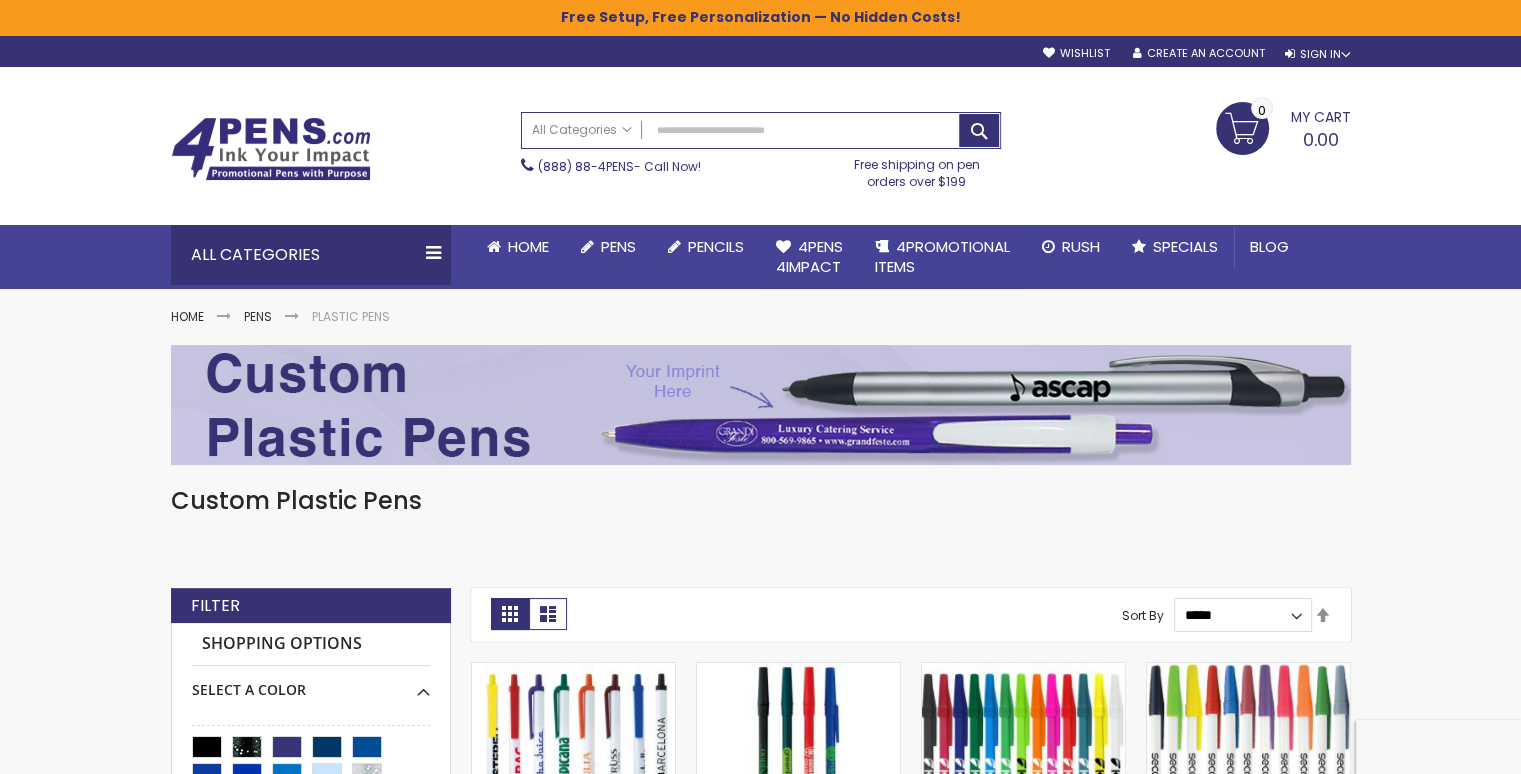 click at bounding box center (761, 405) 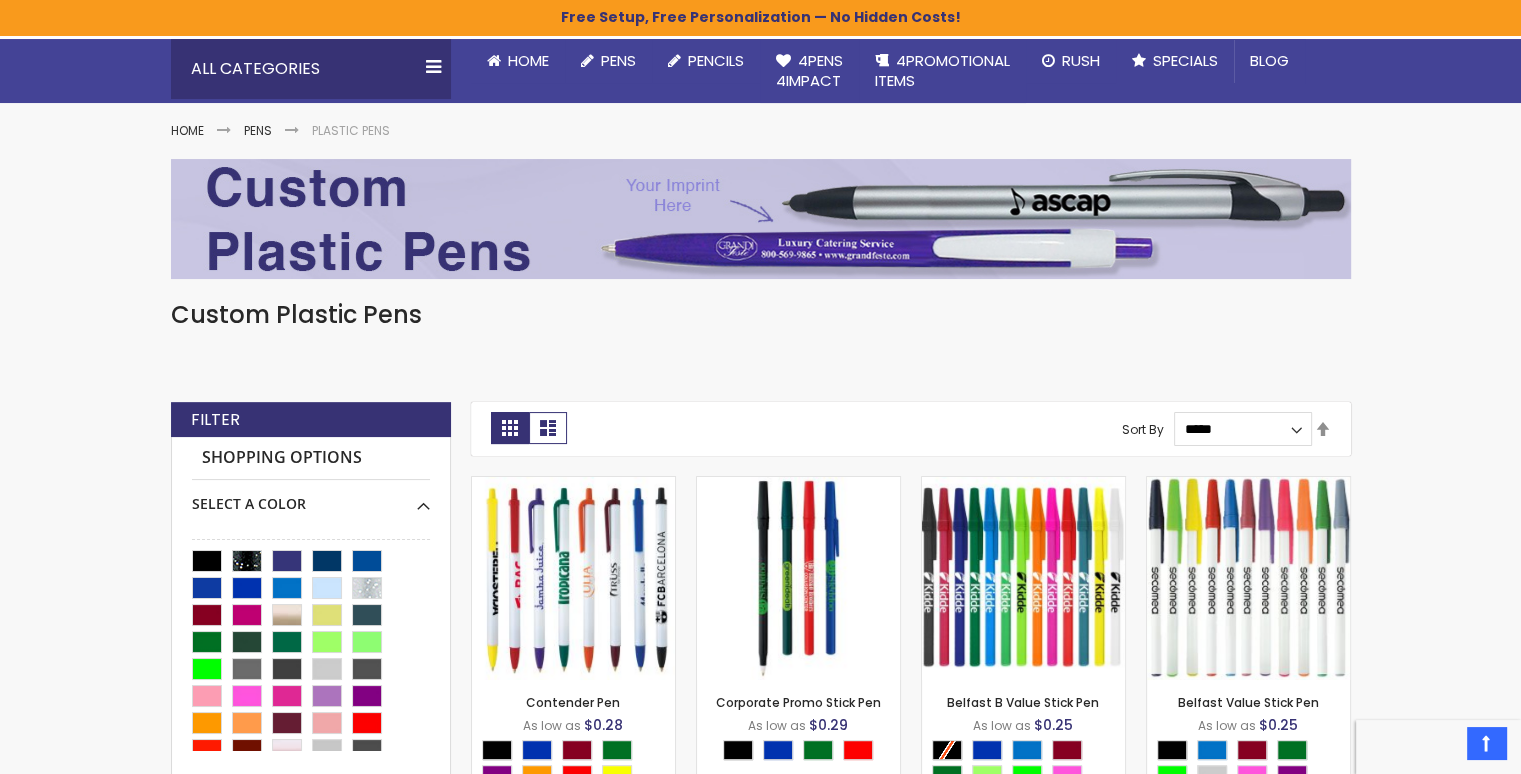 scroll, scrollTop: 0, scrollLeft: 0, axis: both 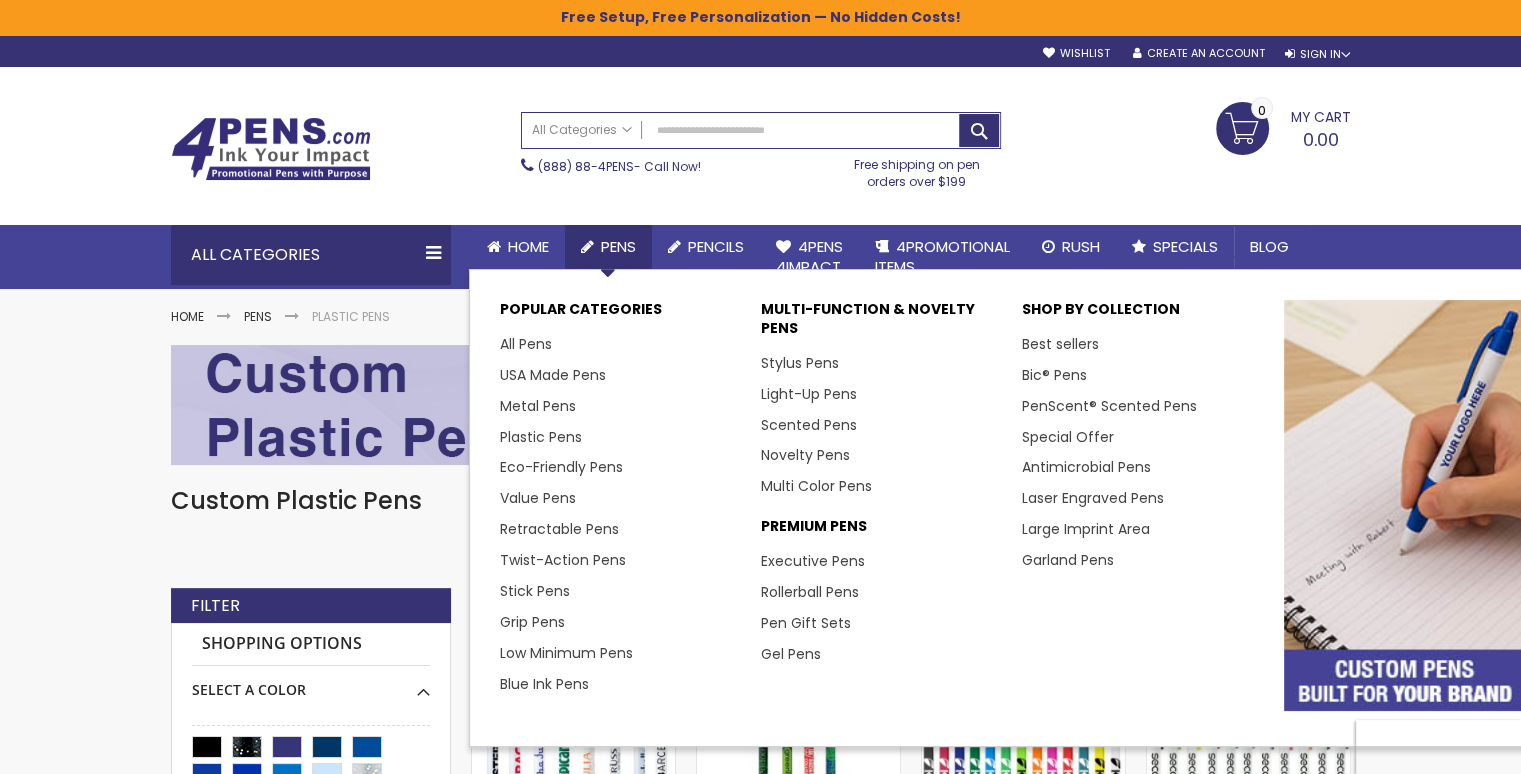 click on "Pens" at bounding box center (608, 247) 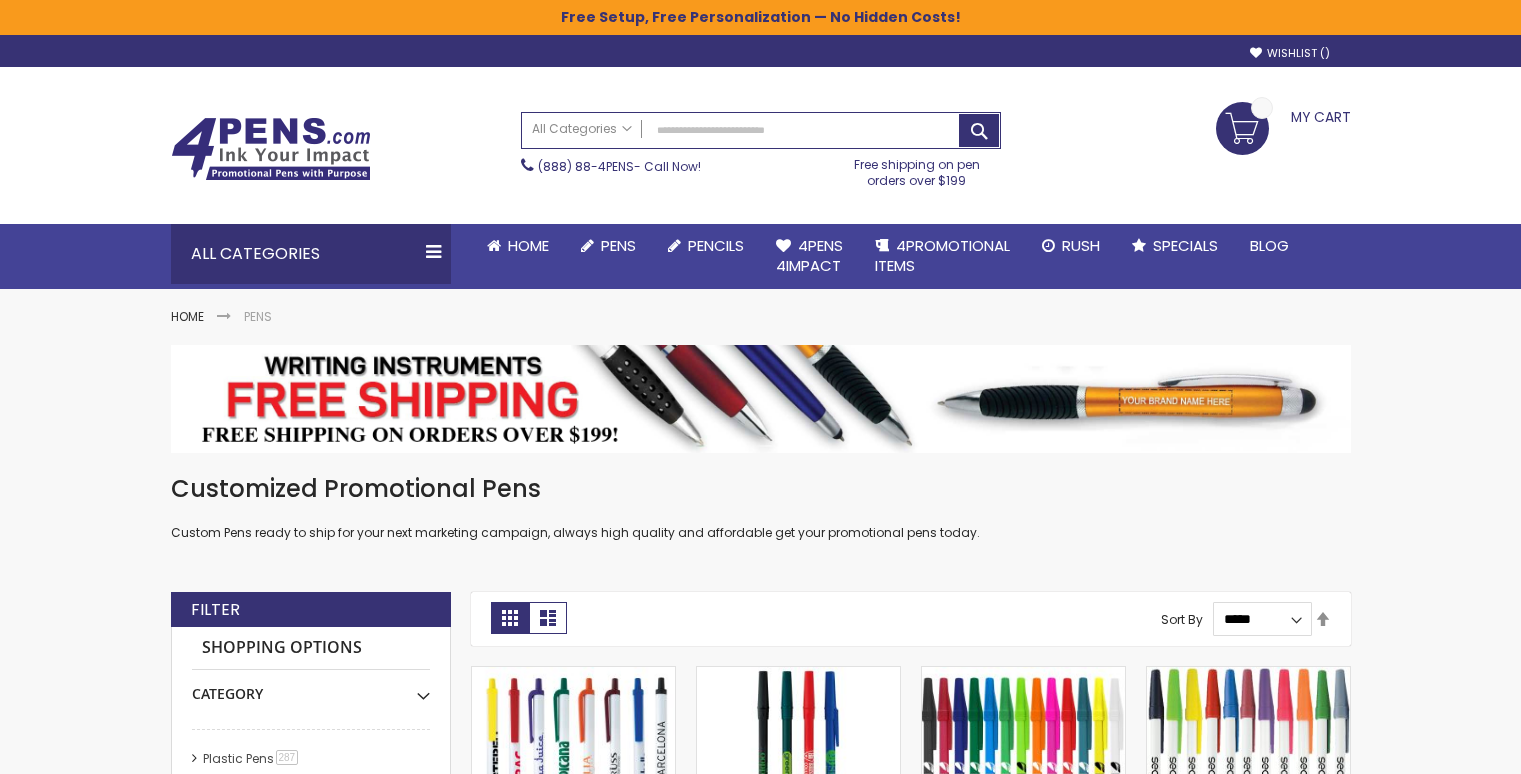 scroll, scrollTop: 0, scrollLeft: 0, axis: both 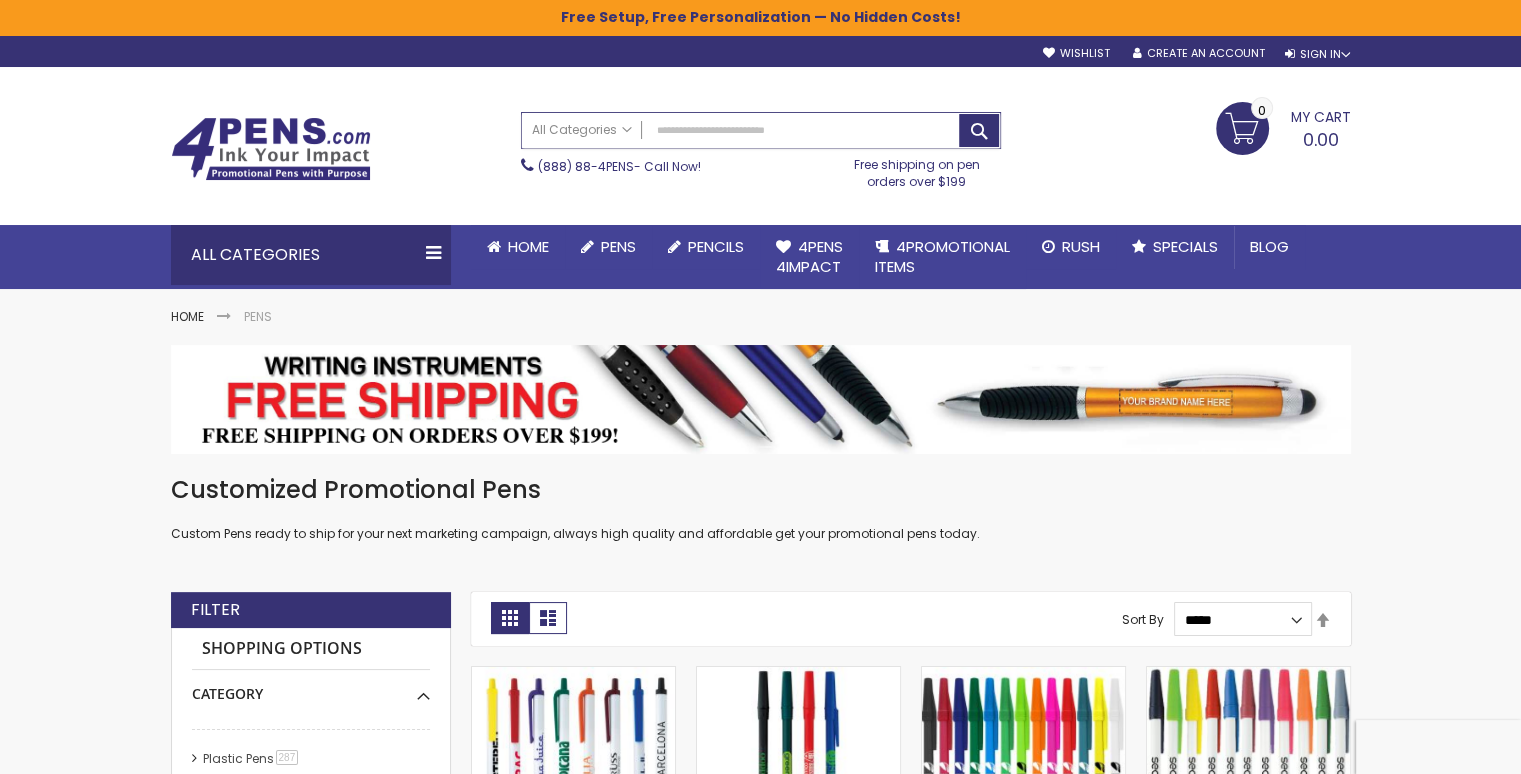 click on "Search" at bounding box center [761, 130] 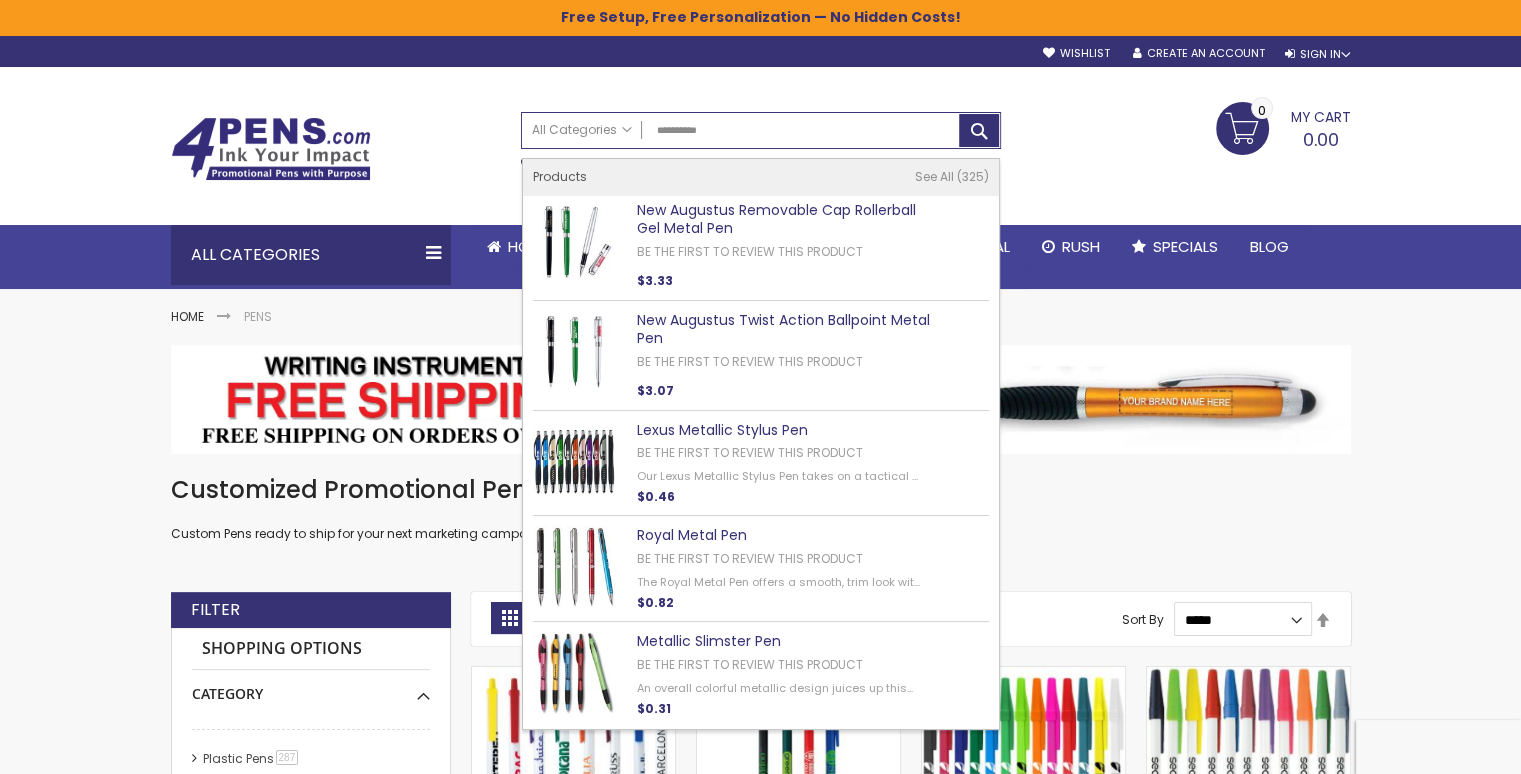 type on "**********" 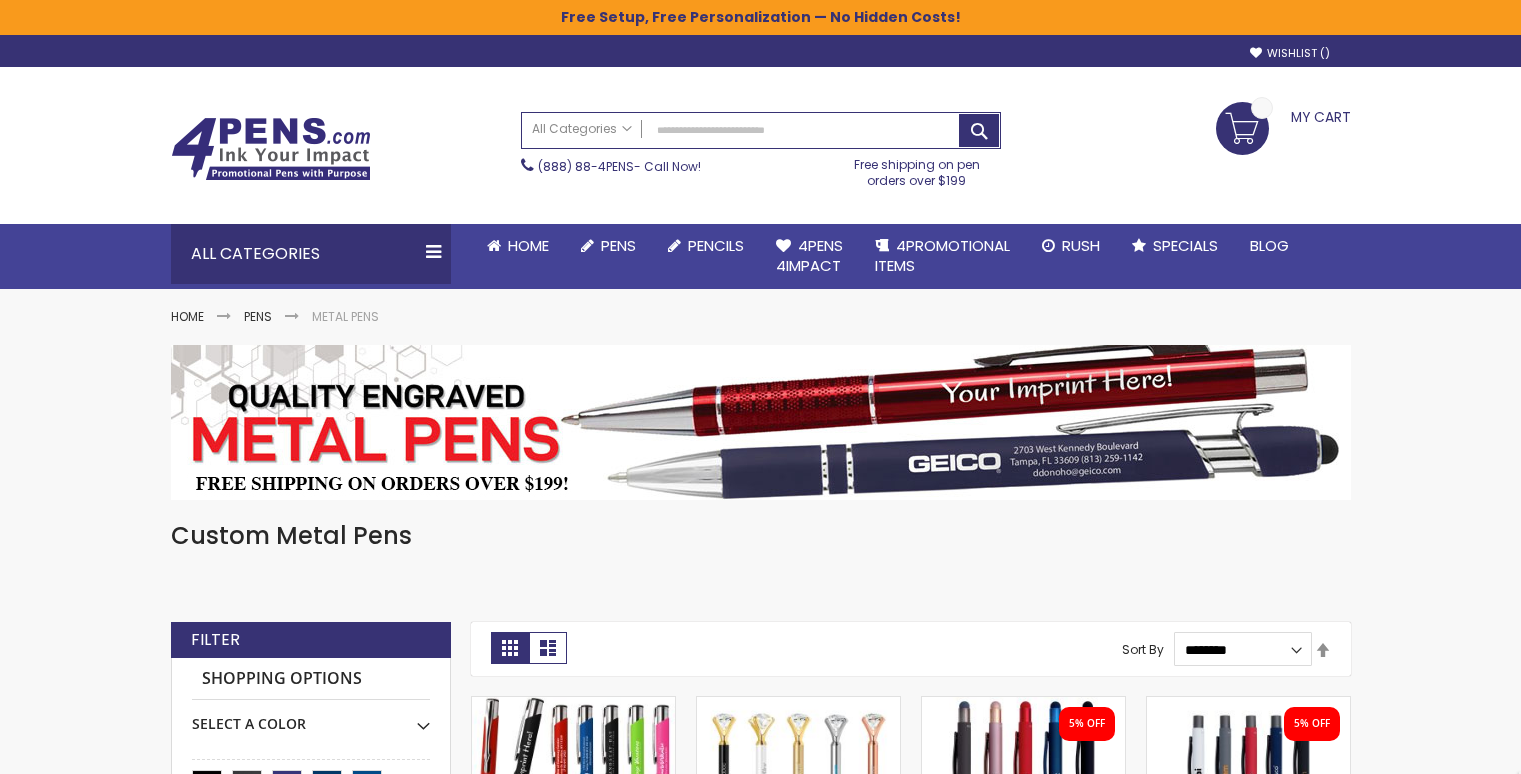 scroll, scrollTop: 0, scrollLeft: 0, axis: both 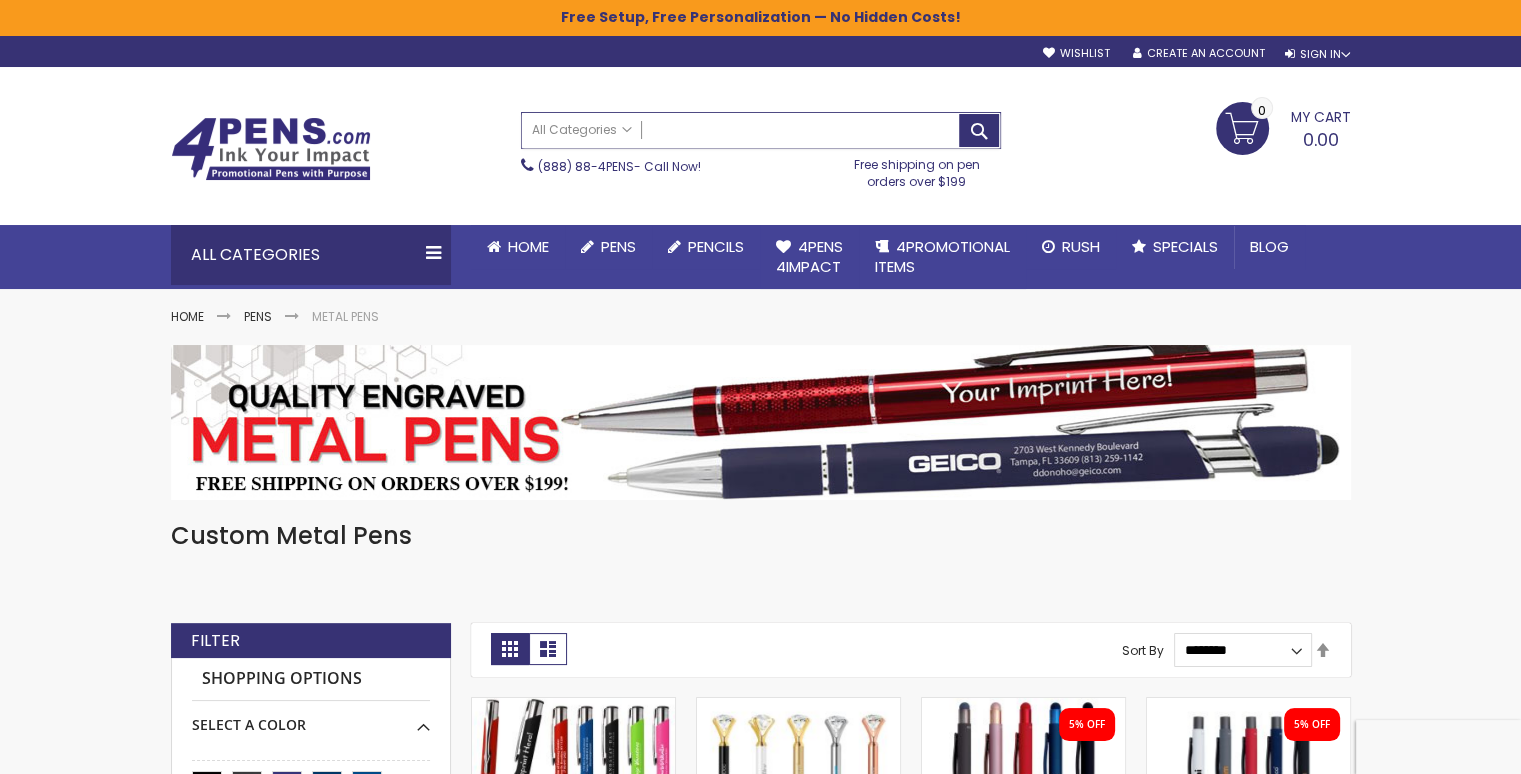 click on "Search" at bounding box center (761, 130) 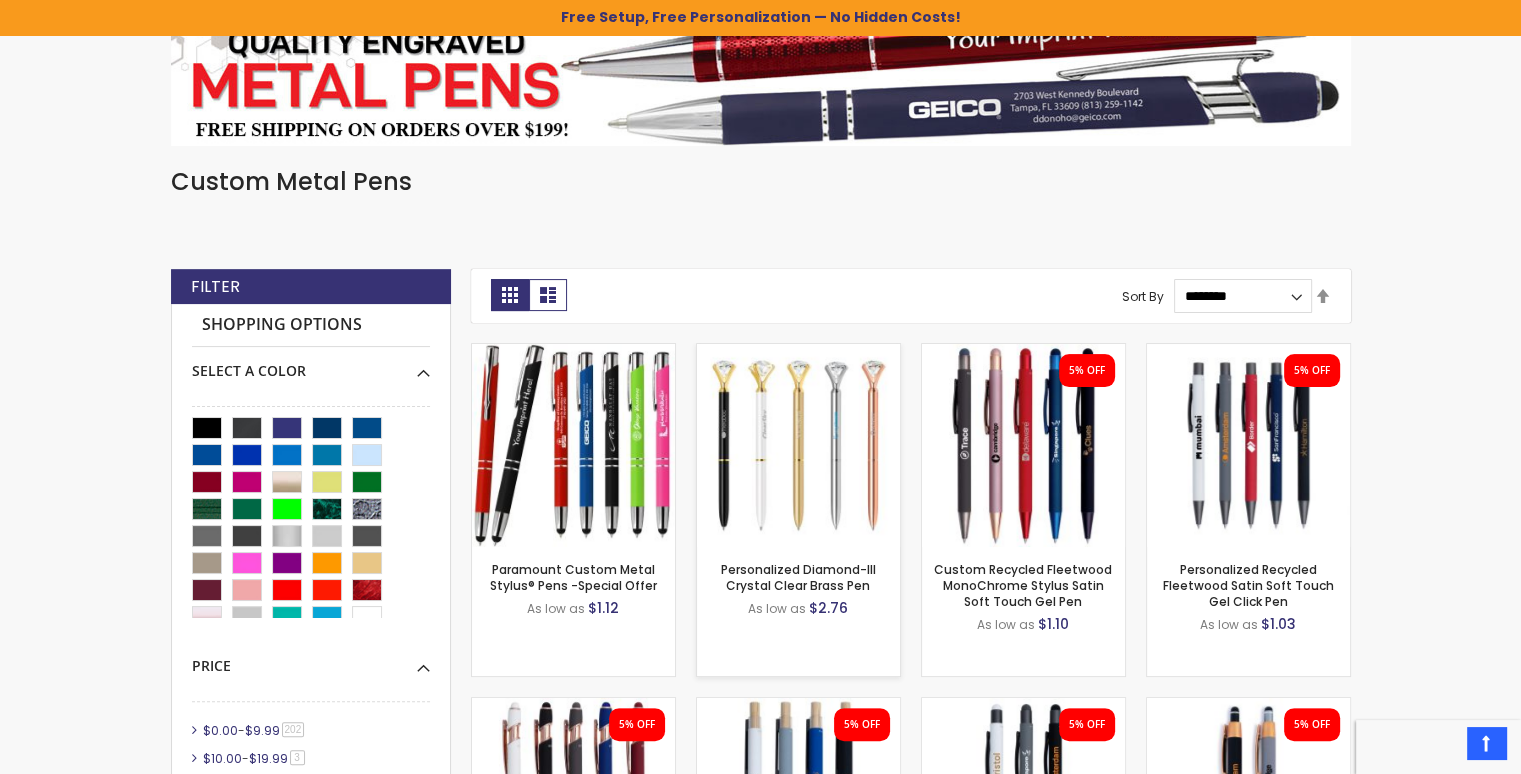 scroll, scrollTop: 0, scrollLeft: 0, axis: both 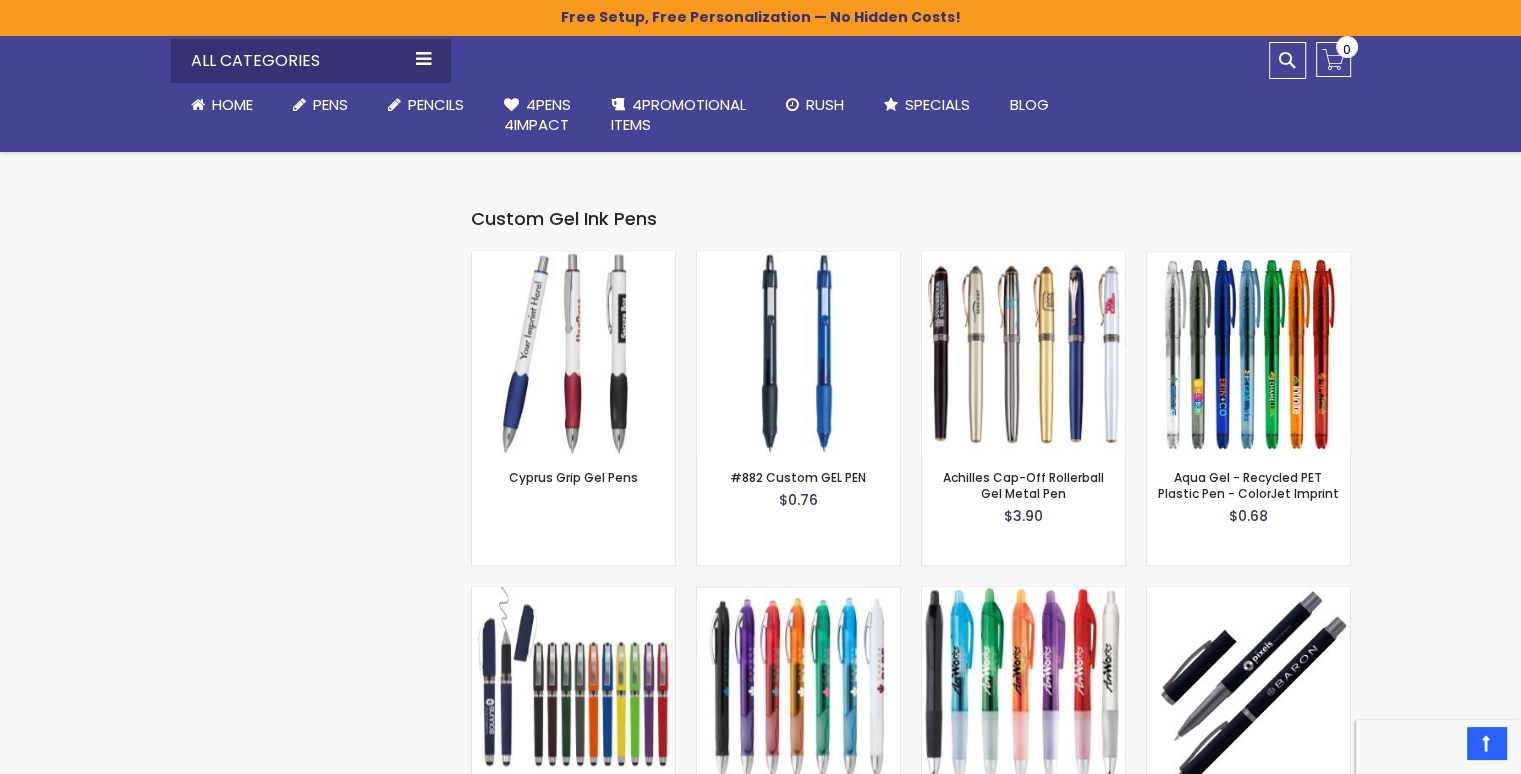 drag, startPoint x: 472, startPoint y: 469, endPoint x: 311, endPoint y: 588, distance: 200.2049 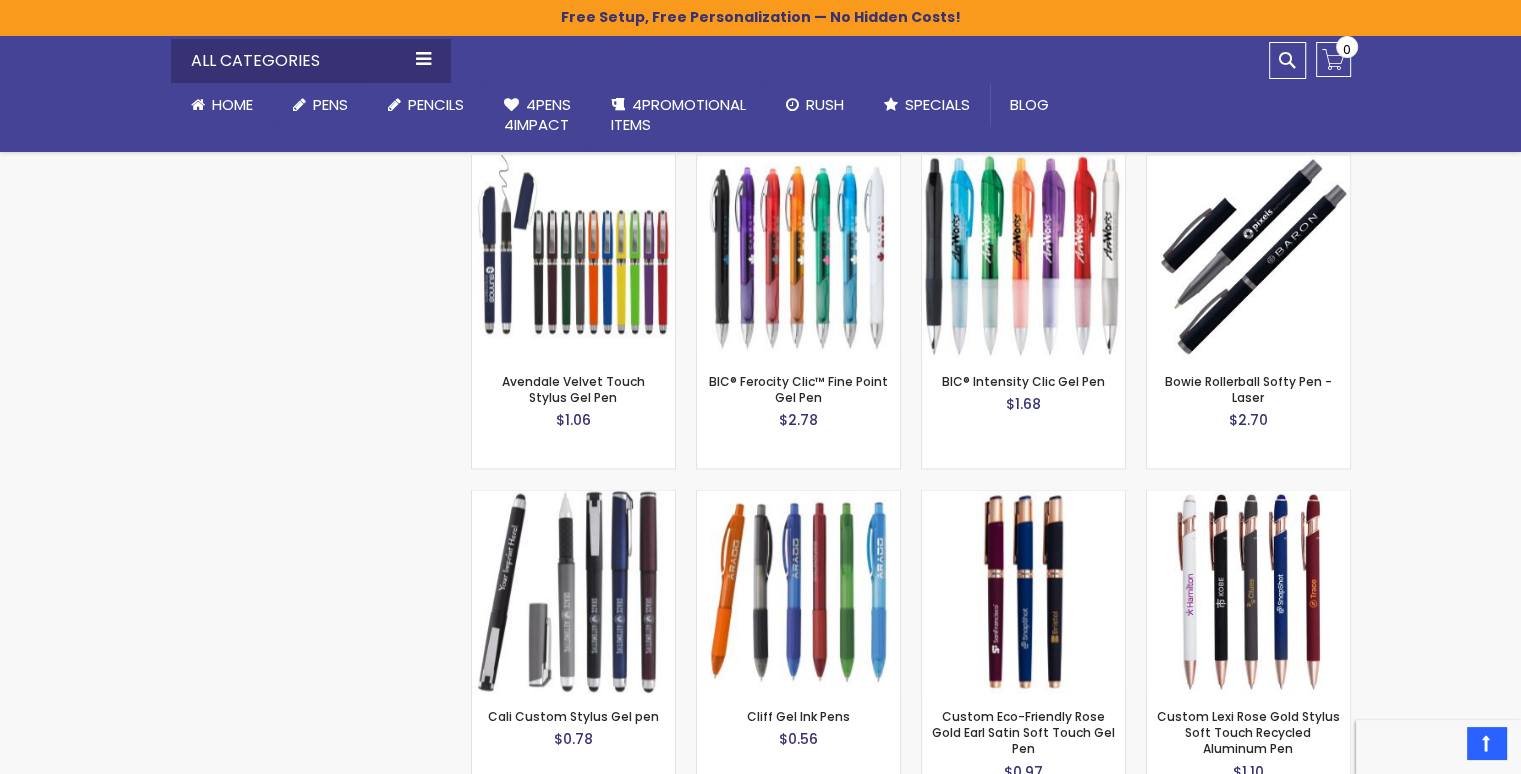 scroll, scrollTop: 3488, scrollLeft: 0, axis: vertical 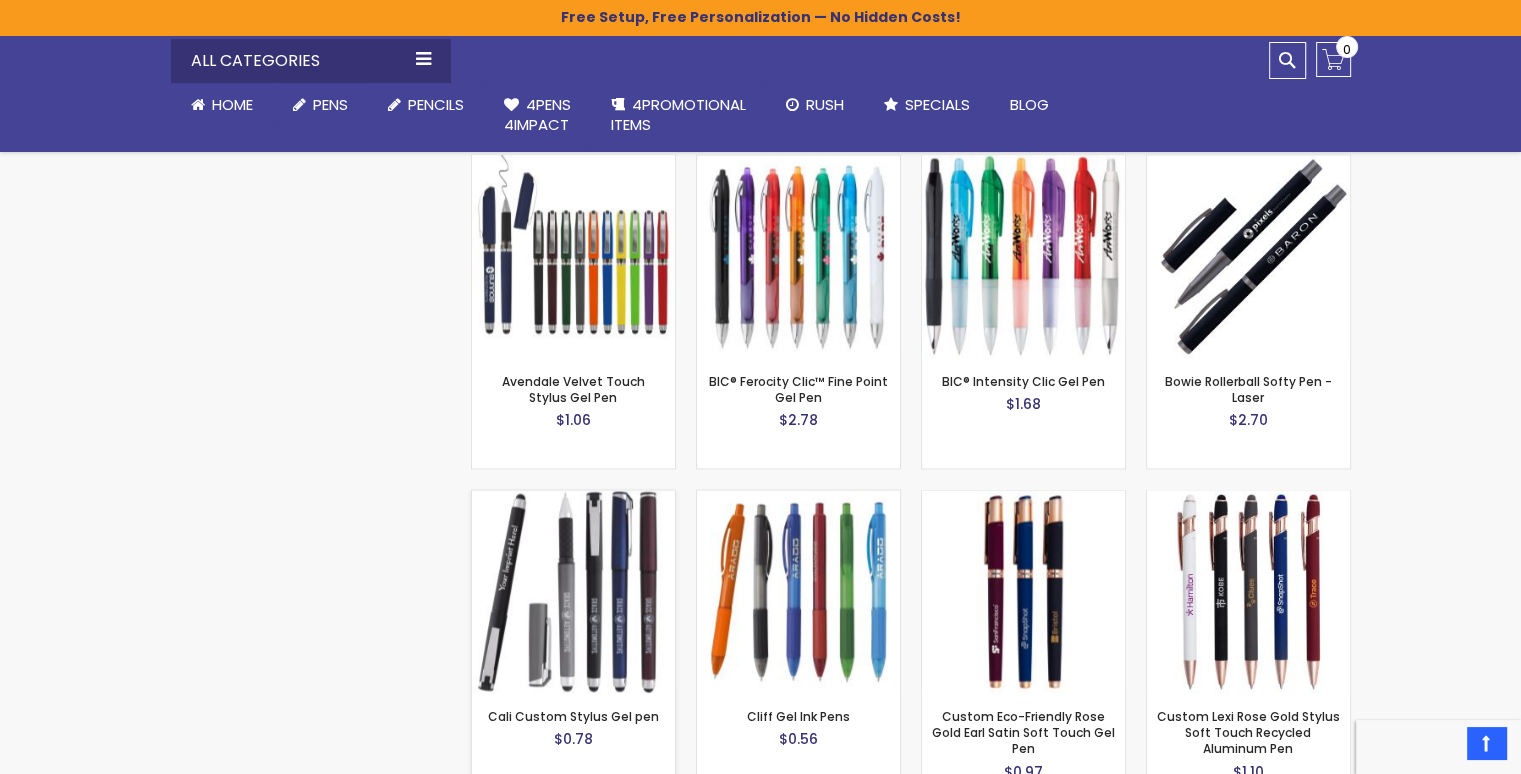 click at bounding box center [573, 591] 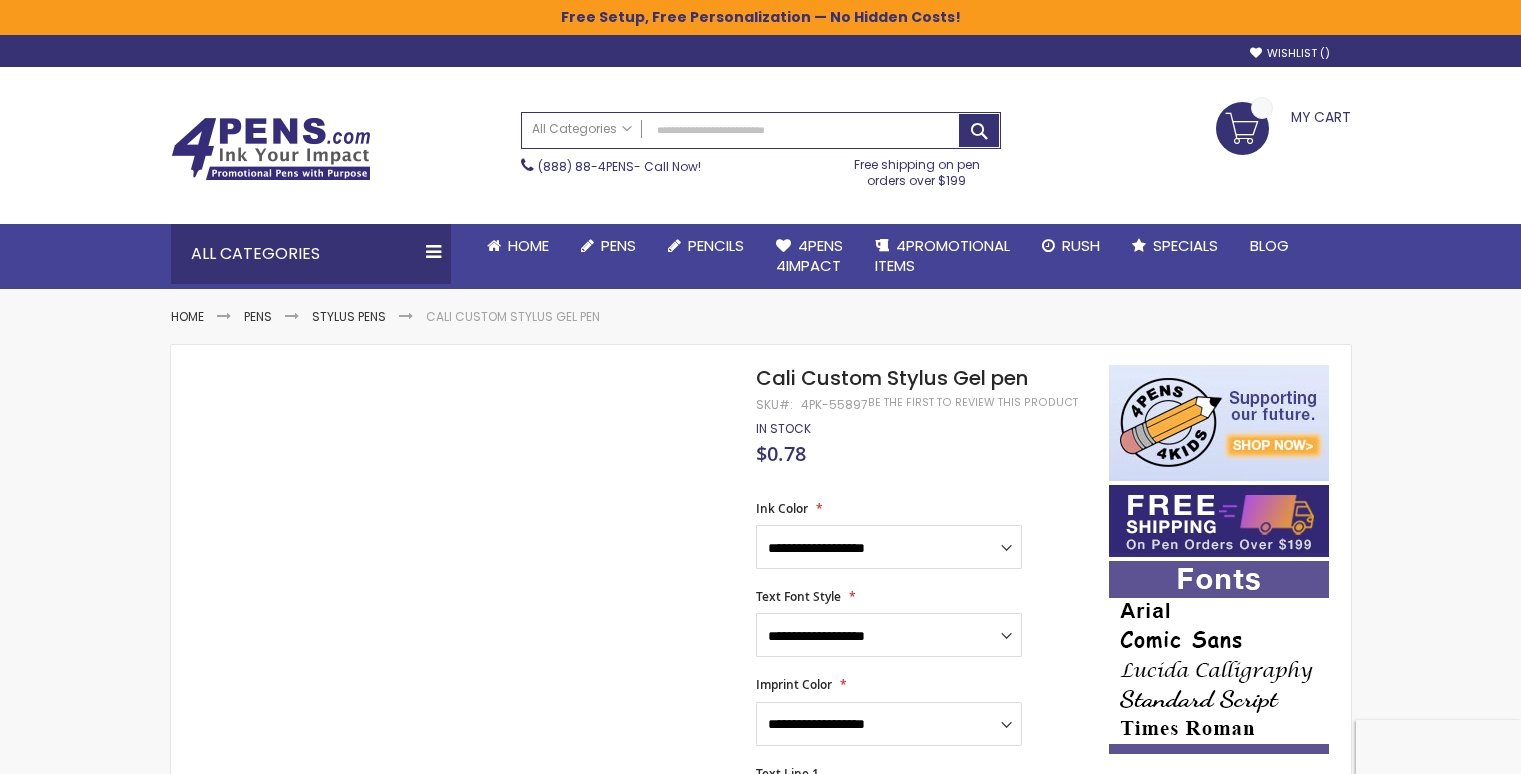 scroll, scrollTop: 0, scrollLeft: 0, axis: both 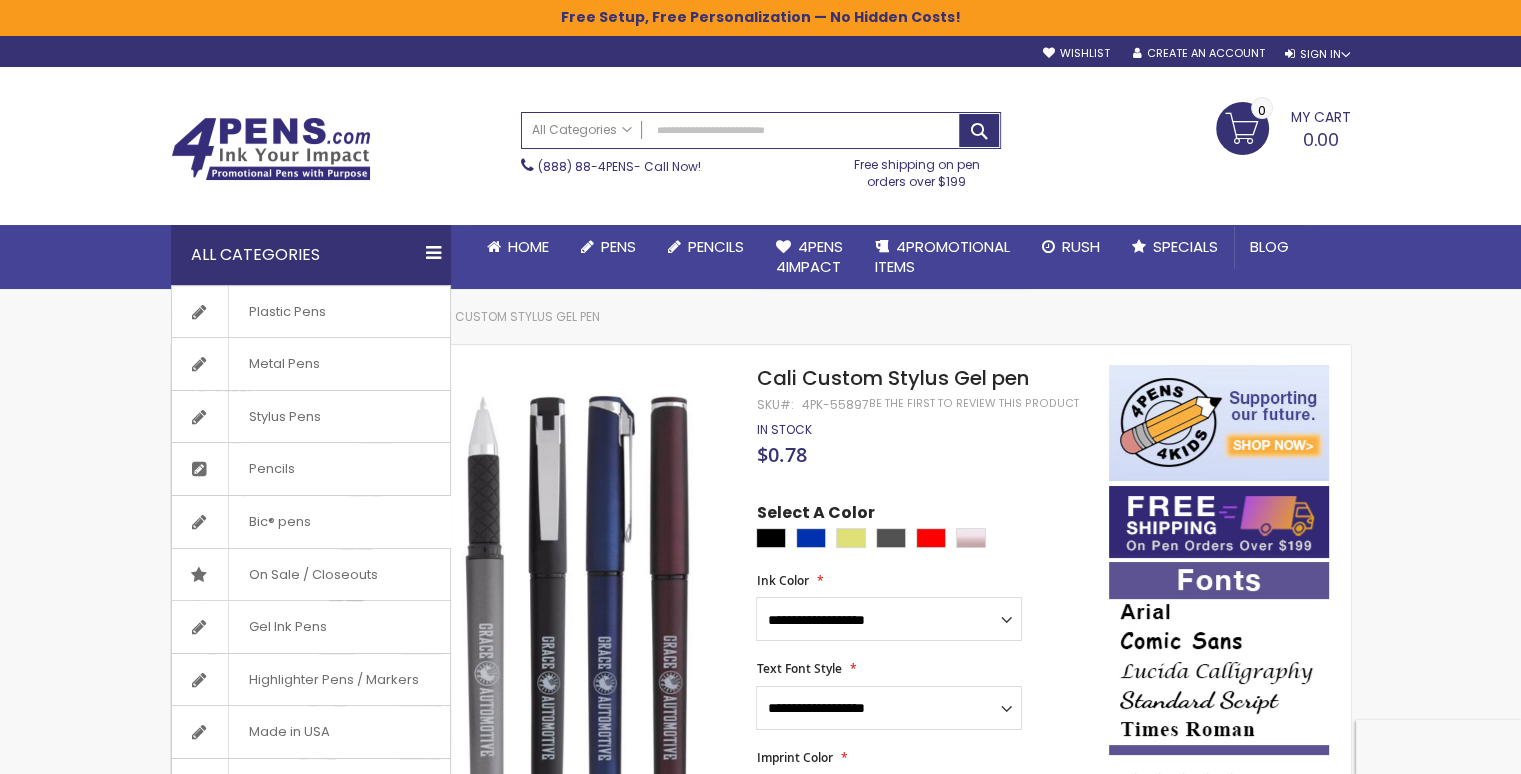 click on "All Categories" at bounding box center (311, 255) 